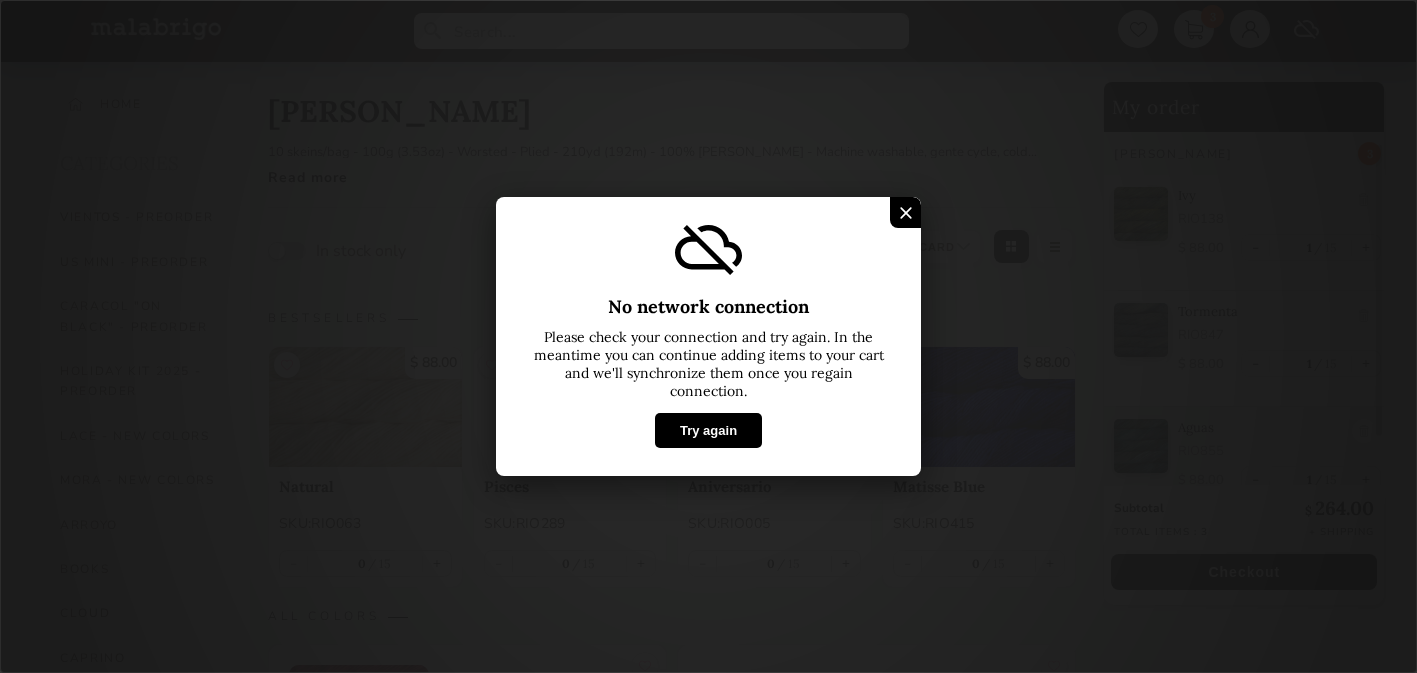 select on "INDEX" 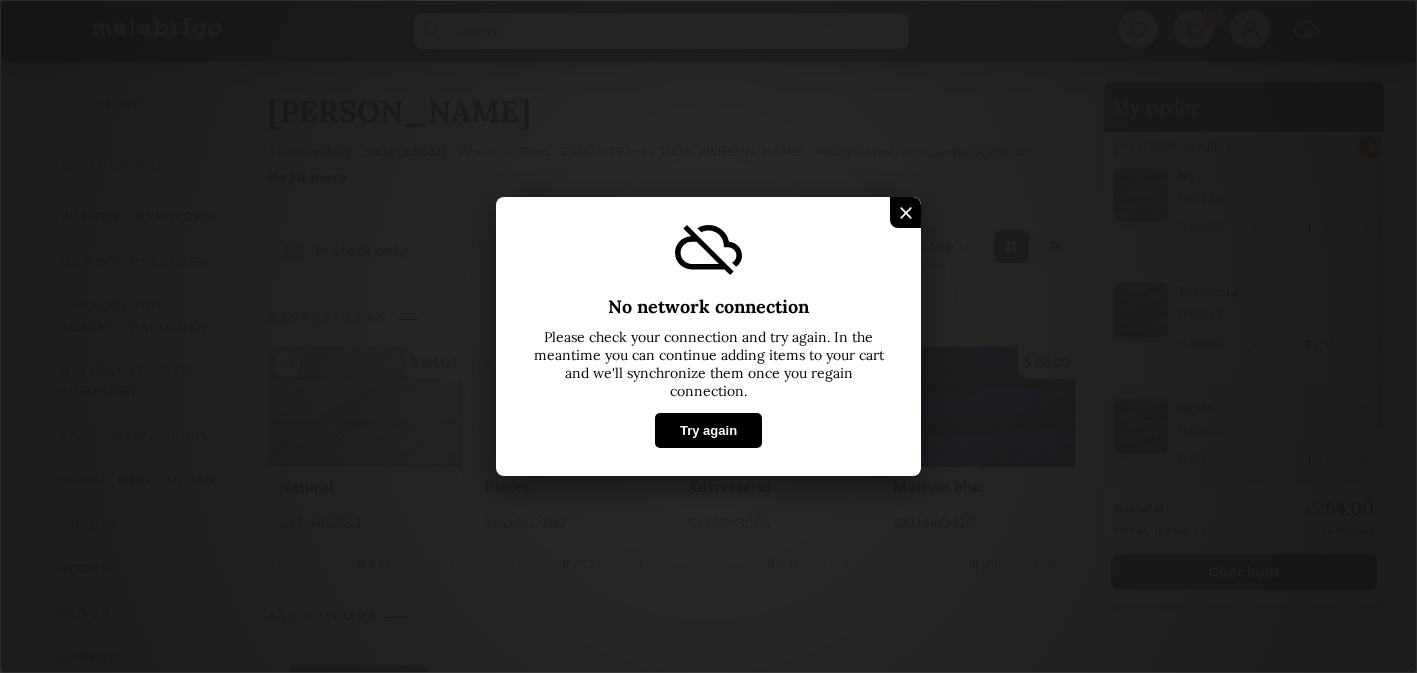 click at bounding box center (906, 212) 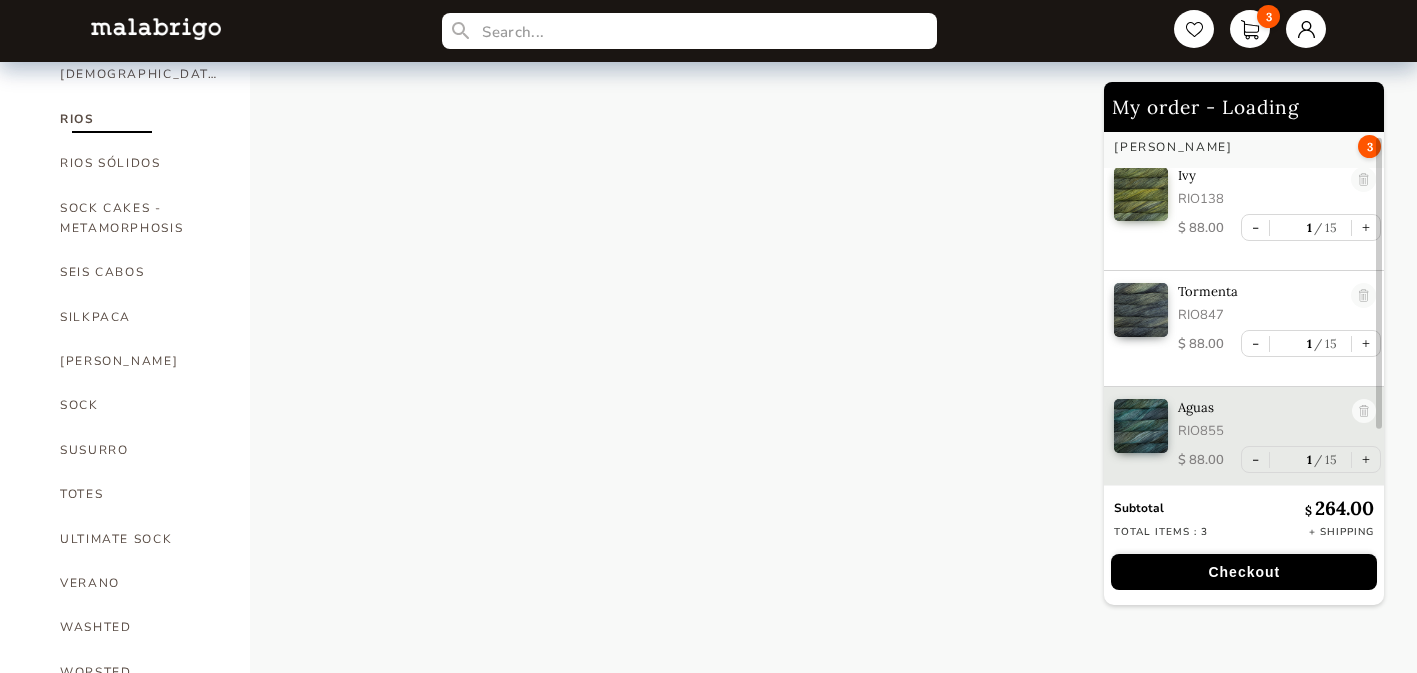scroll, scrollTop: 4863, scrollLeft: 0, axis: vertical 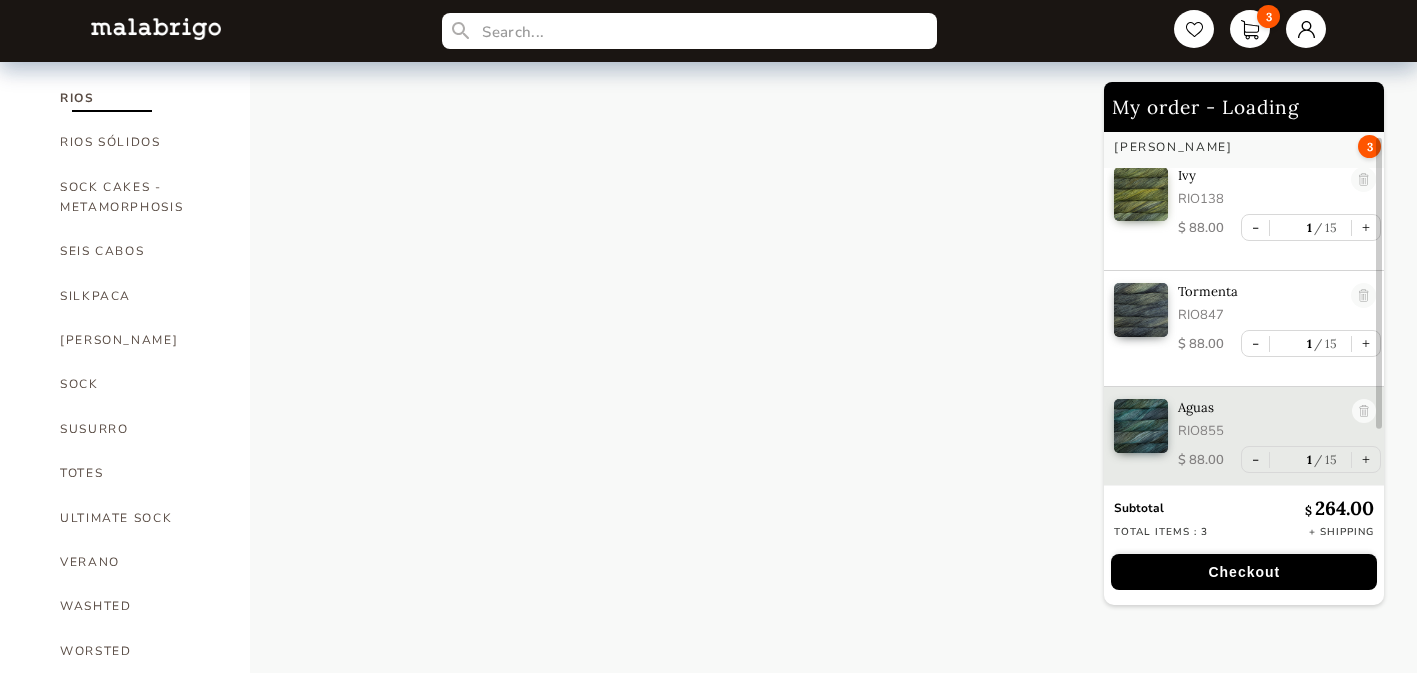 select on "INDEX" 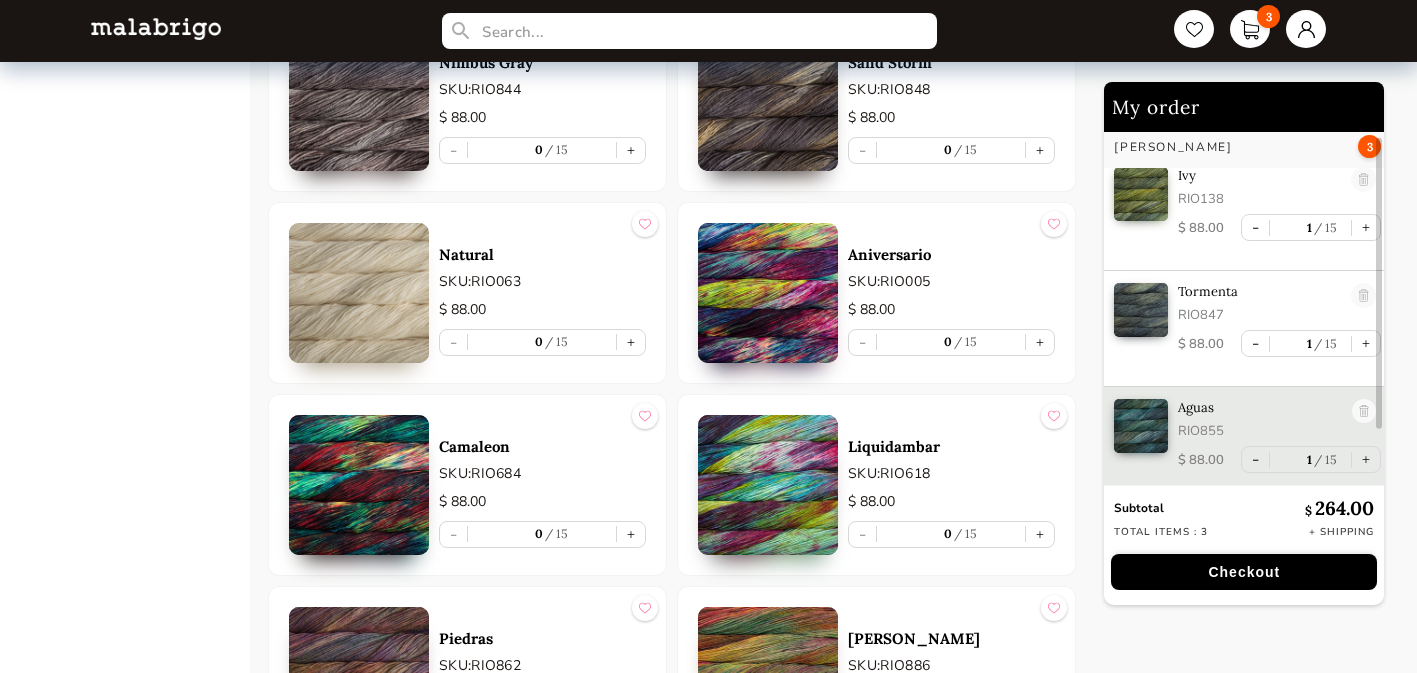 scroll, scrollTop: 8504, scrollLeft: 0, axis: vertical 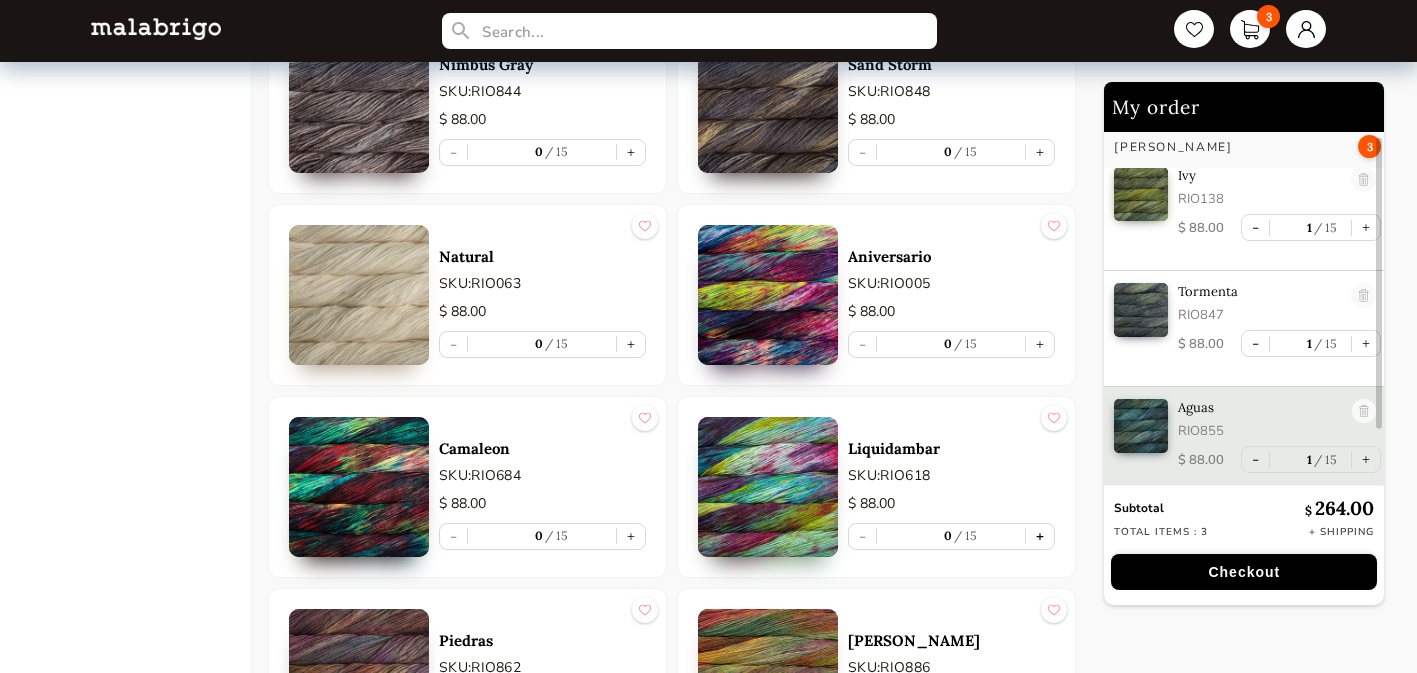 click on "+" at bounding box center (1040, 536) 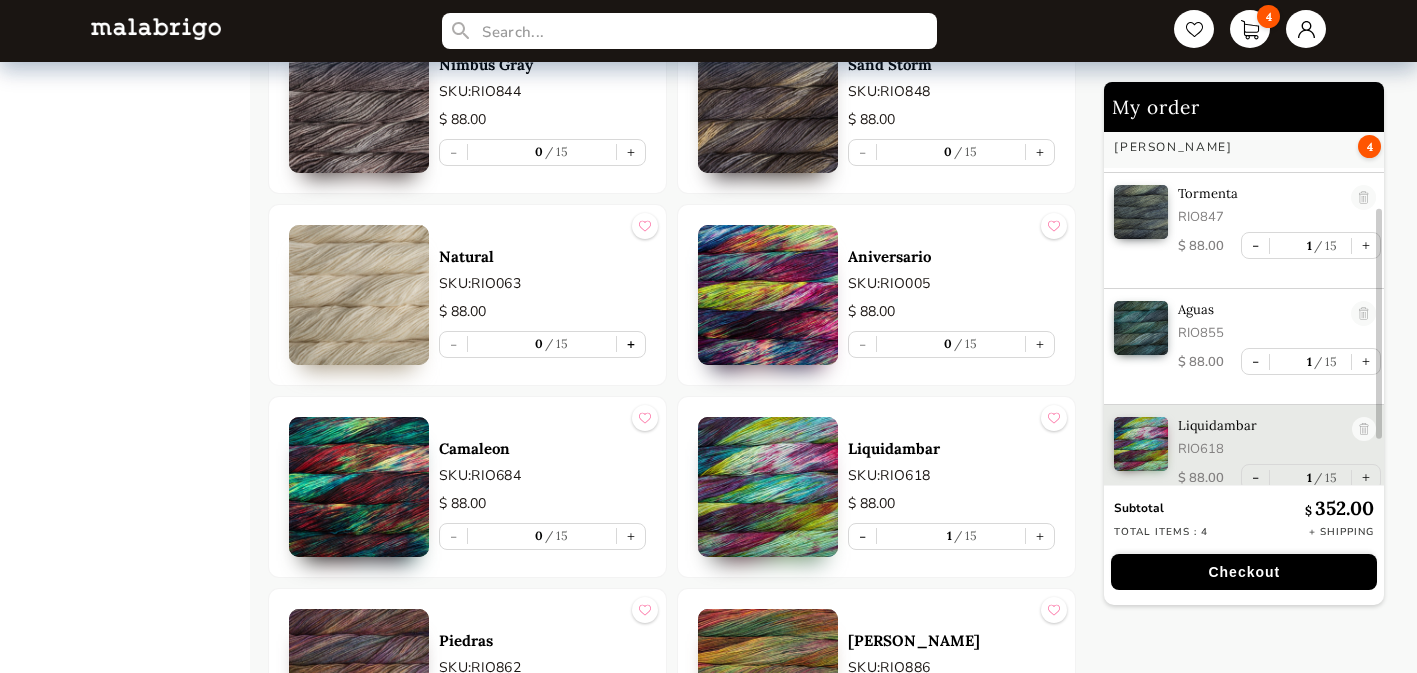 scroll, scrollTop: 129, scrollLeft: 0, axis: vertical 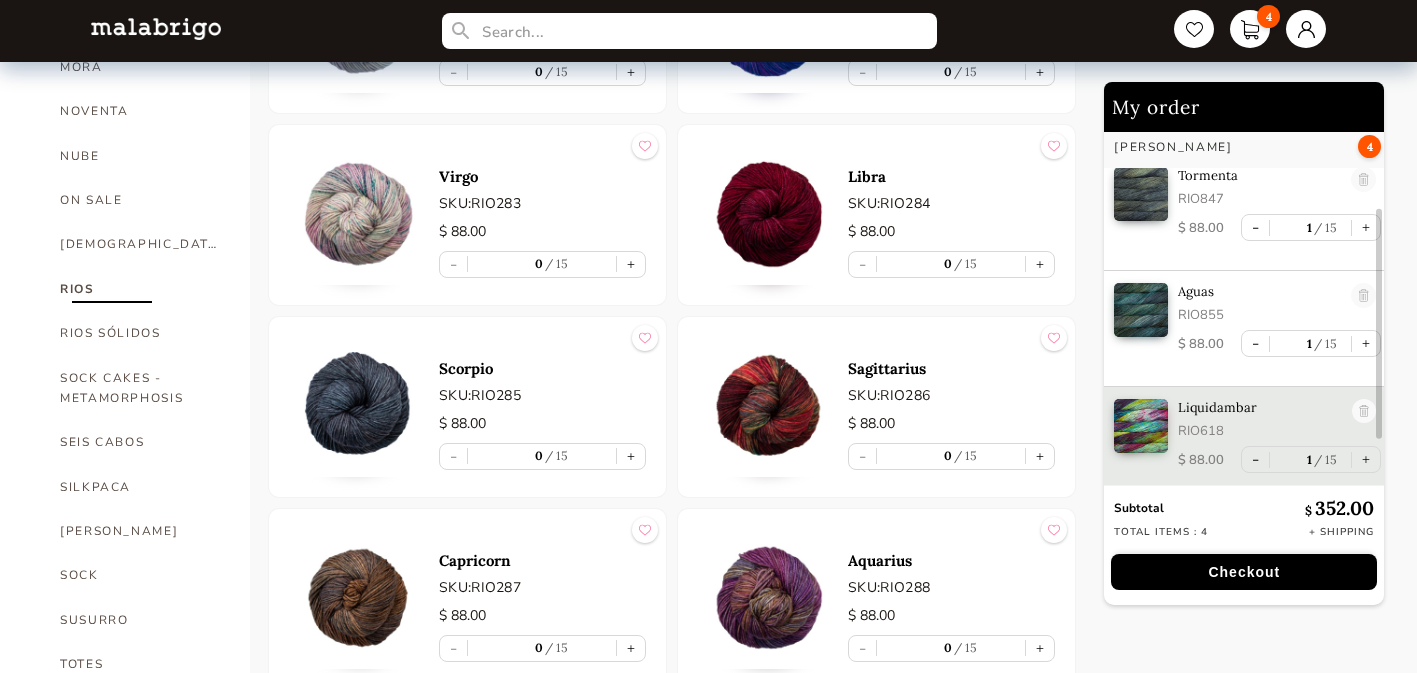 click at bounding box center [768, 407] 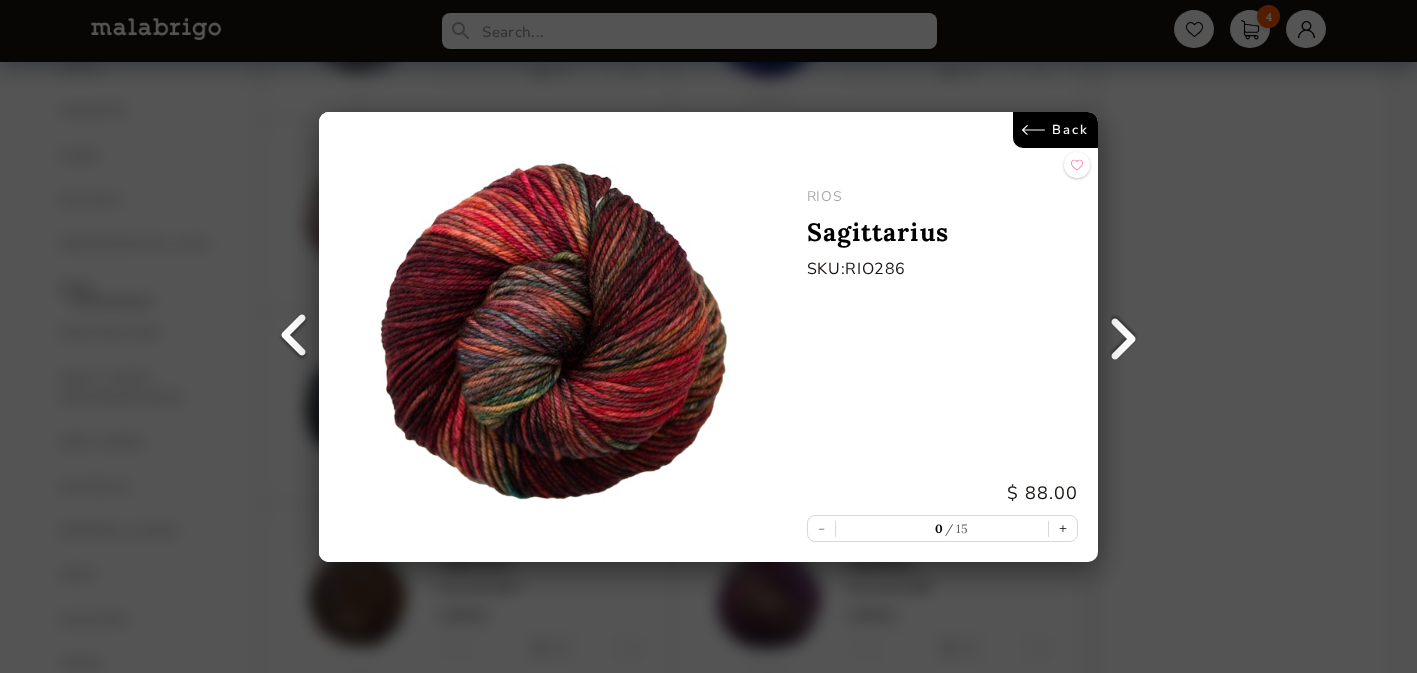 scroll, scrollTop: 0, scrollLeft: 0, axis: both 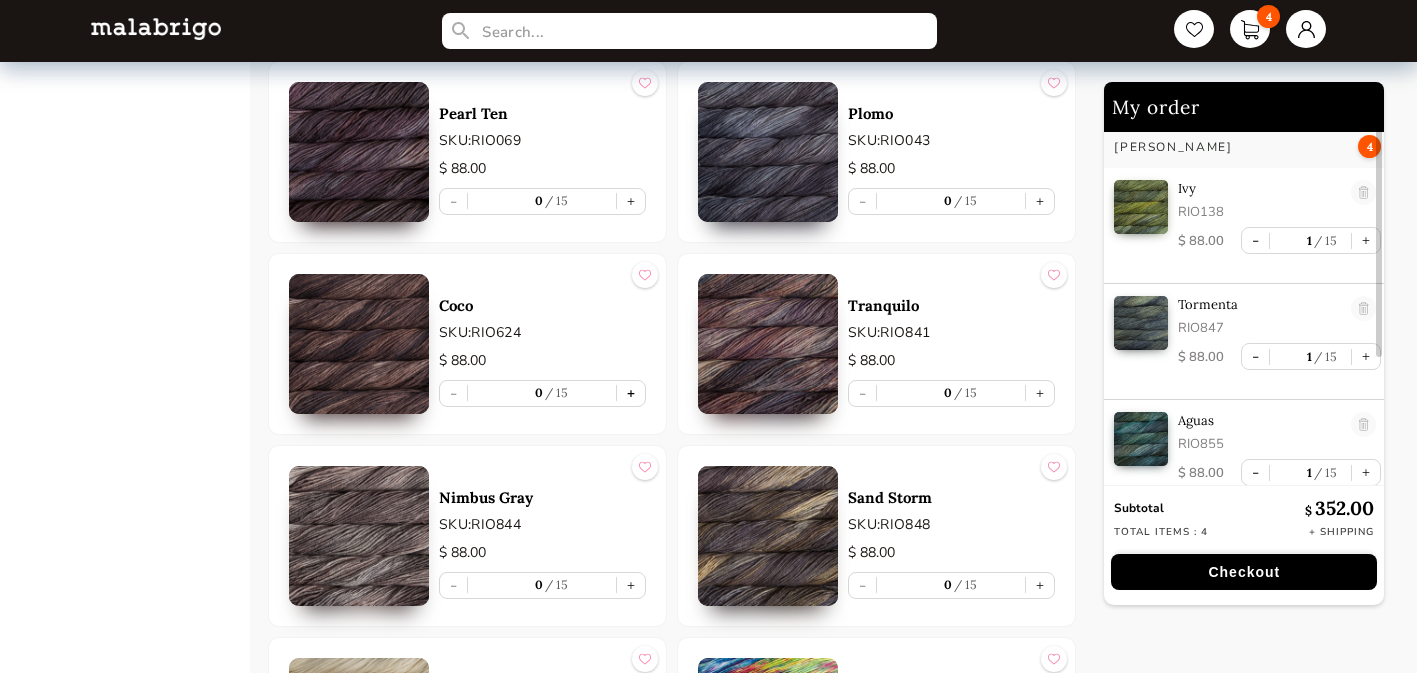 click on "+" at bounding box center [631, 393] 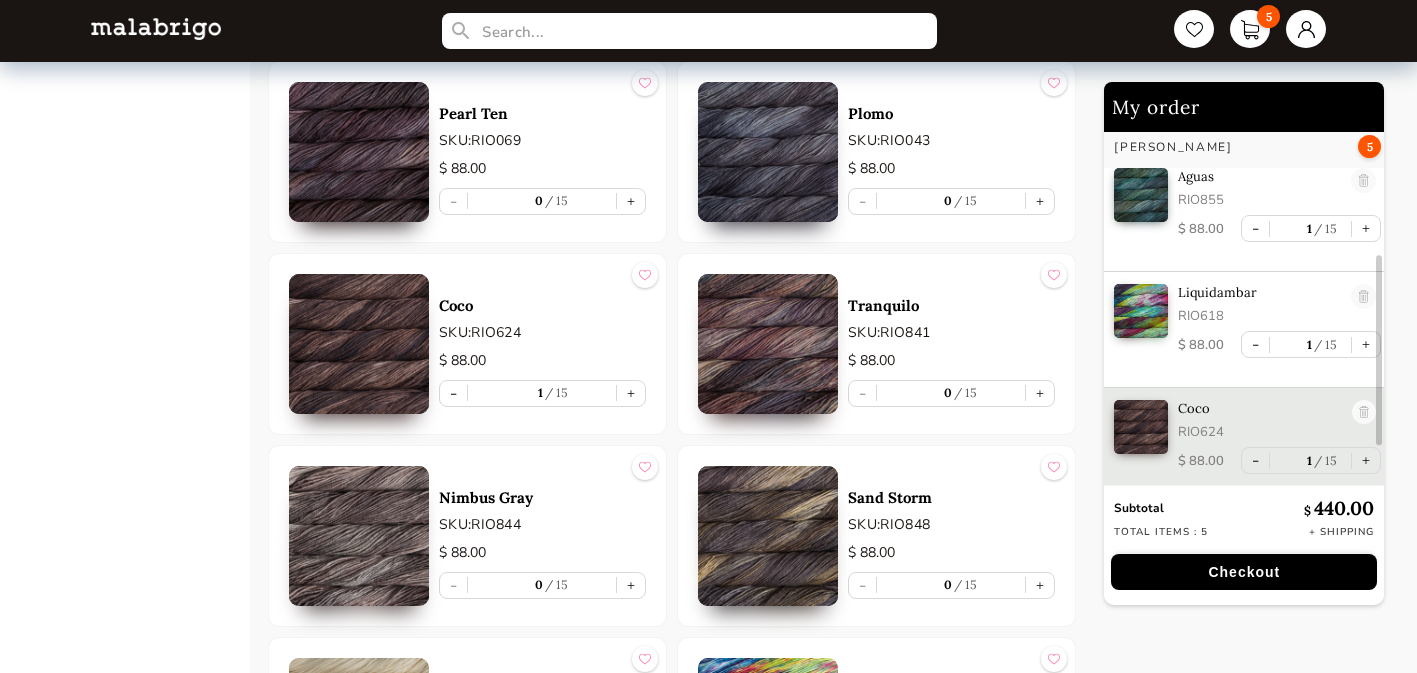 scroll, scrollTop: 245, scrollLeft: 0, axis: vertical 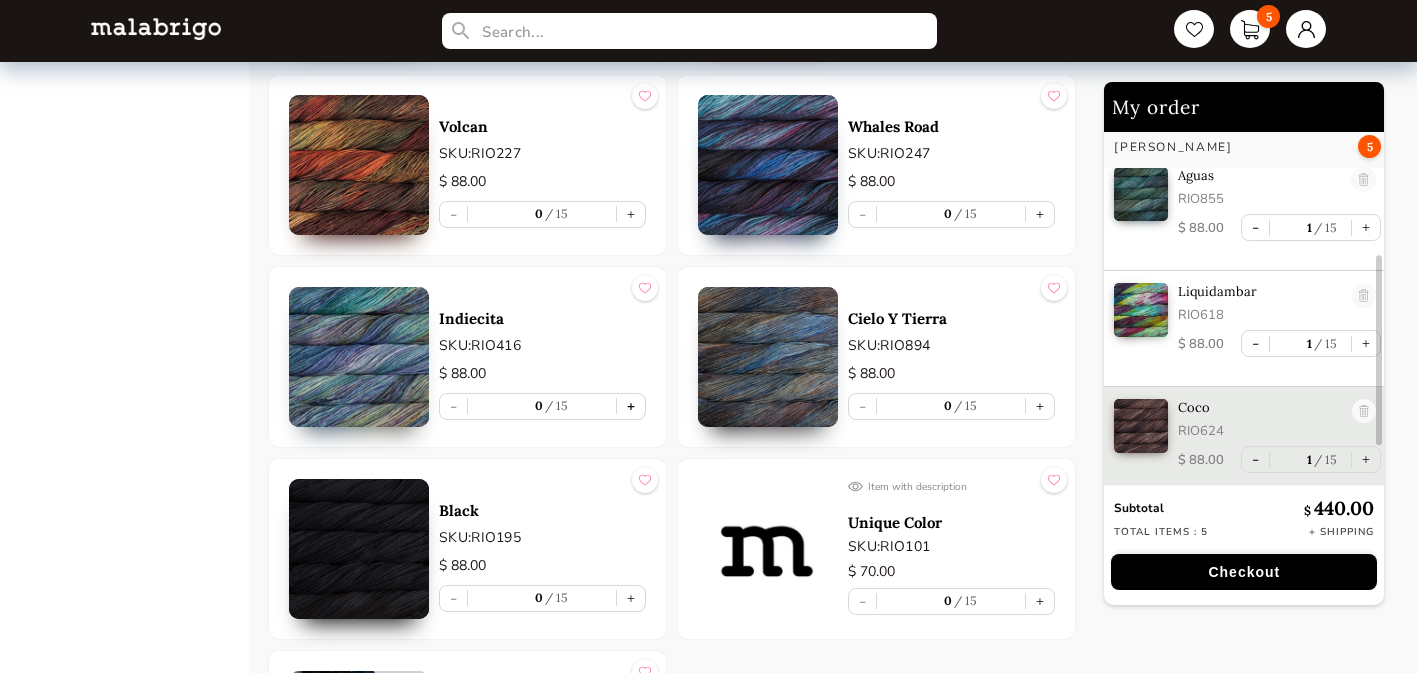 click on "+" at bounding box center [631, 406] 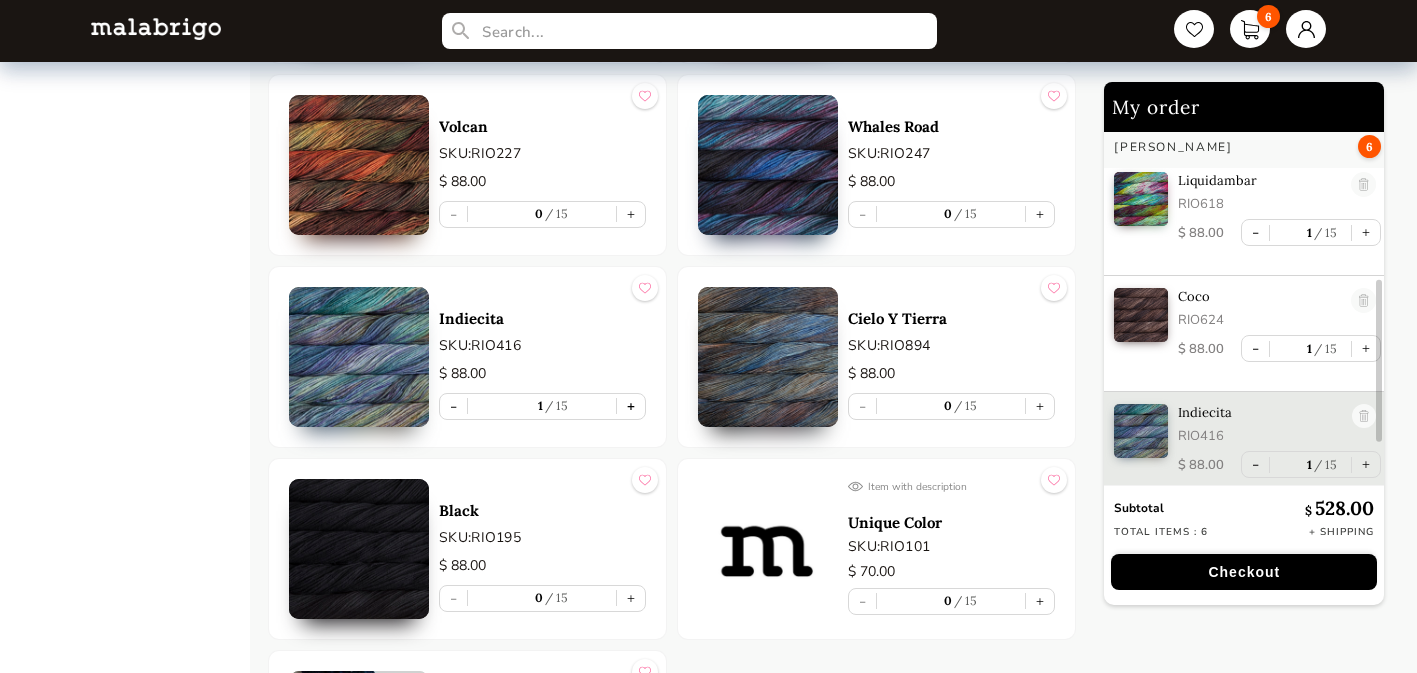 scroll, scrollTop: 361, scrollLeft: 0, axis: vertical 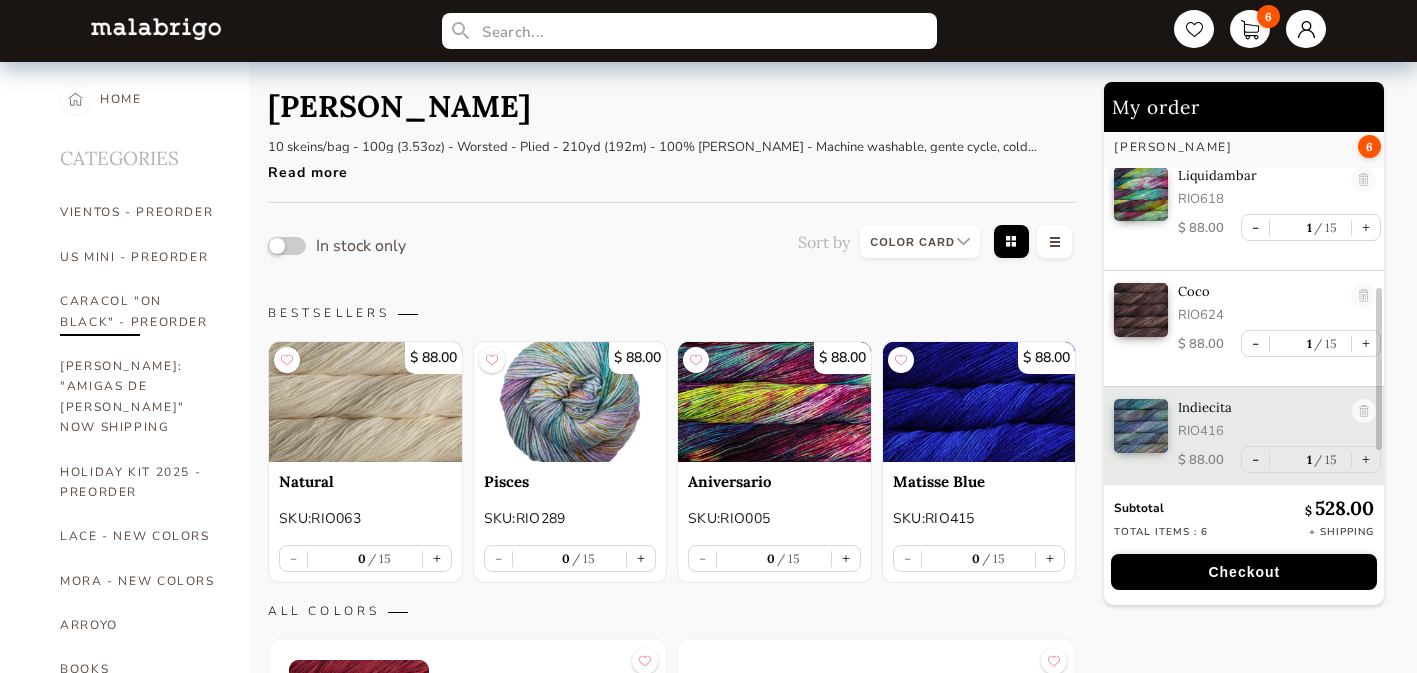 click on "CARACOL "ON BLACK" - PREORDER" at bounding box center [140, 311] 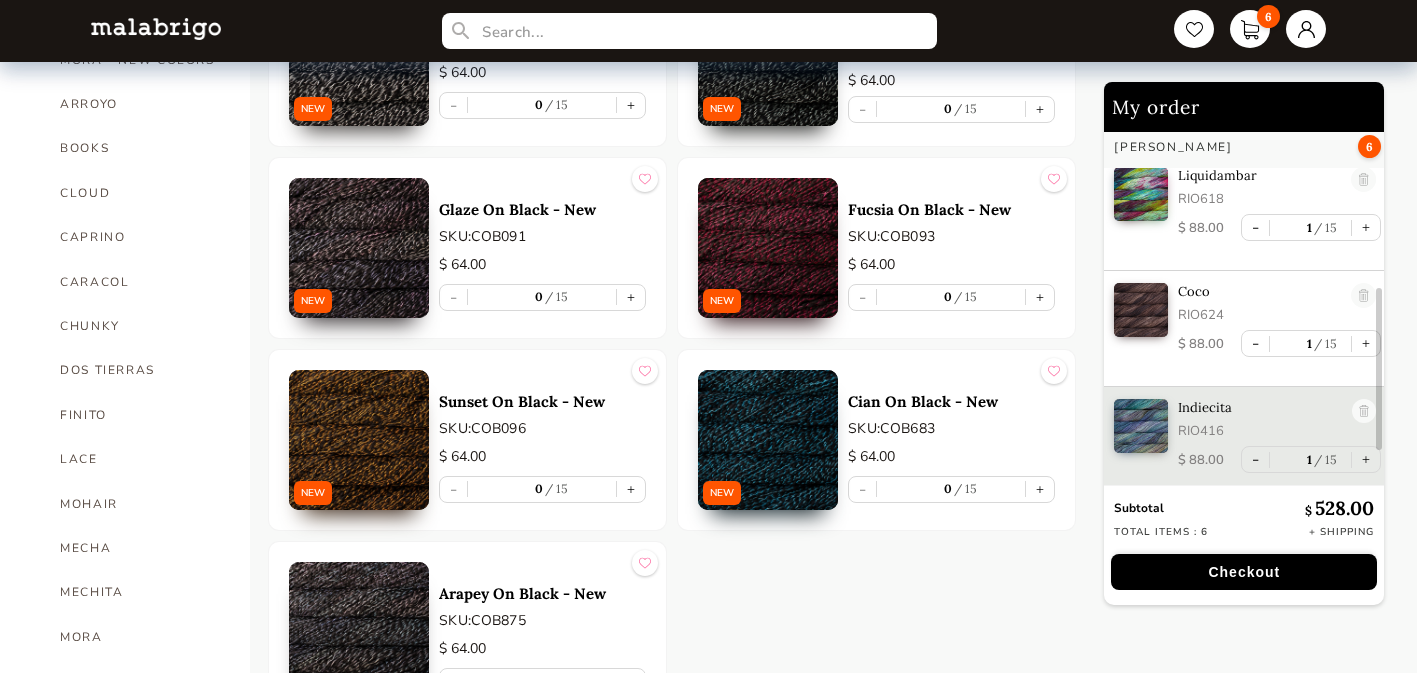 scroll, scrollTop: 533, scrollLeft: 0, axis: vertical 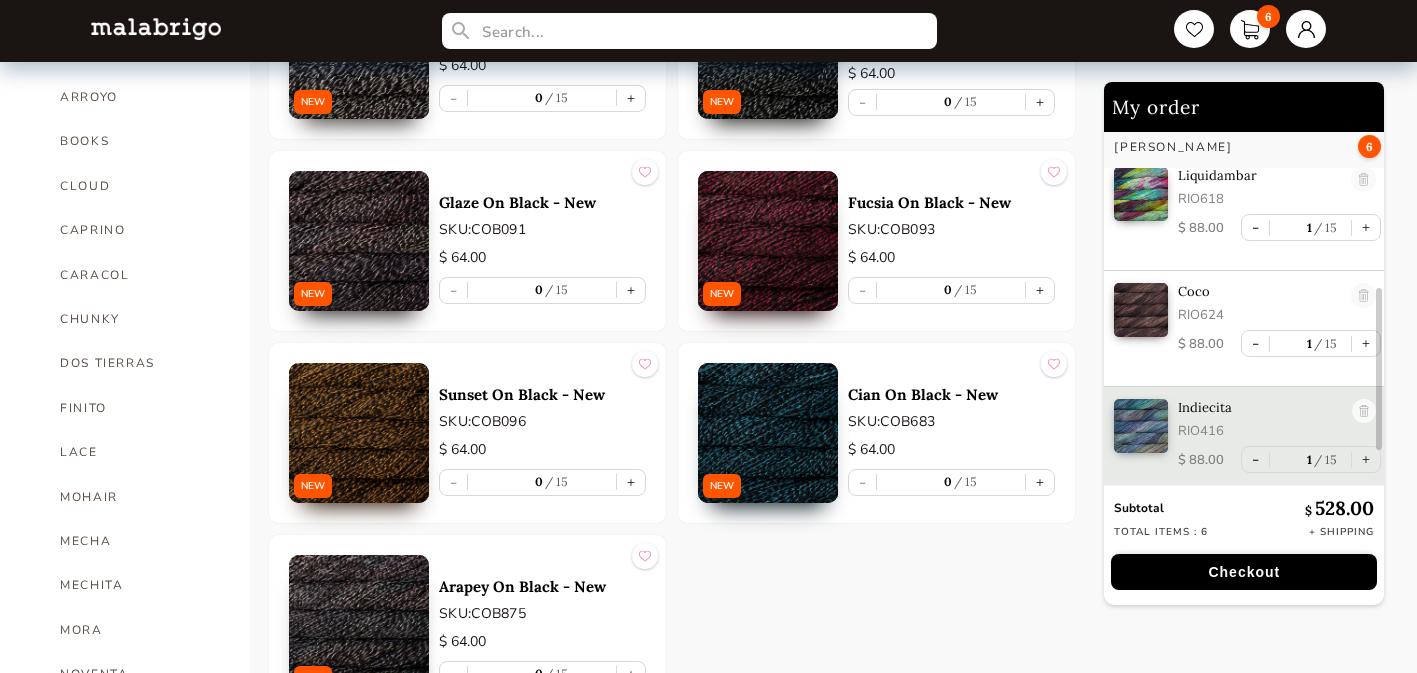 click at bounding box center (359, 433) 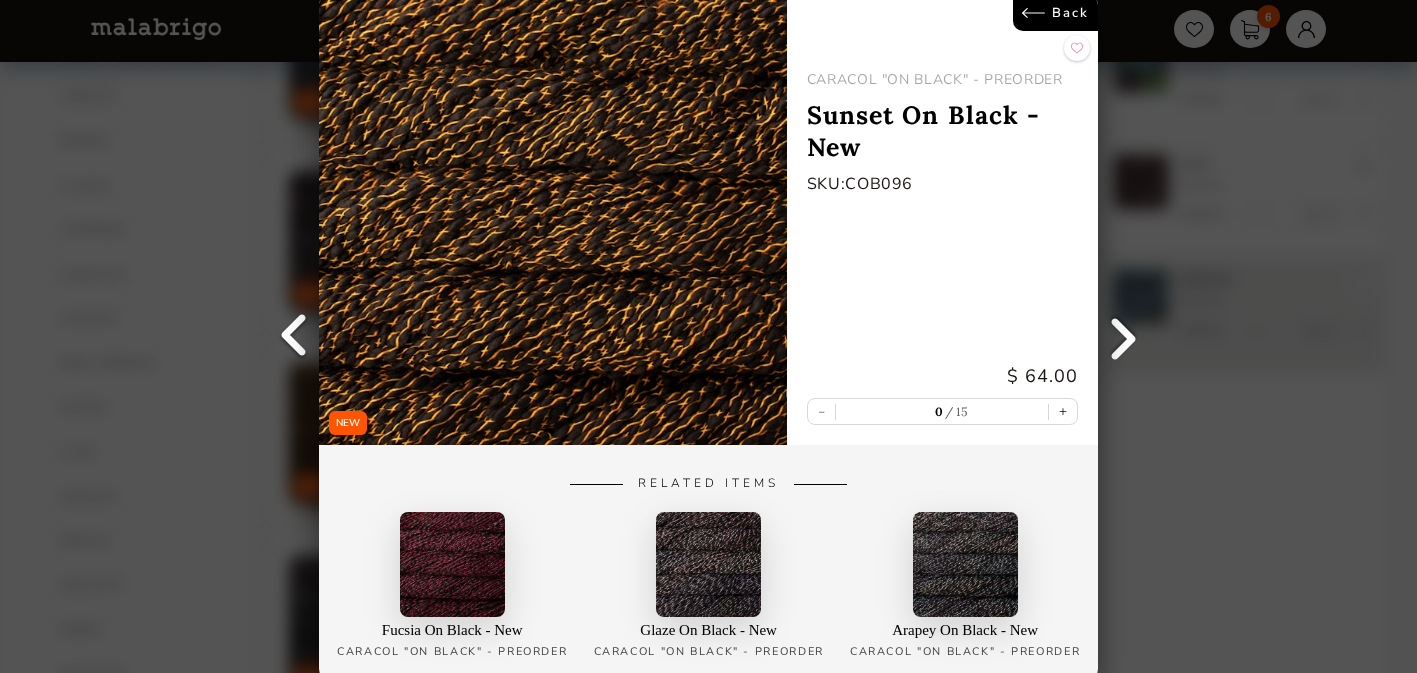 click on "Back" at bounding box center [1055, 13] 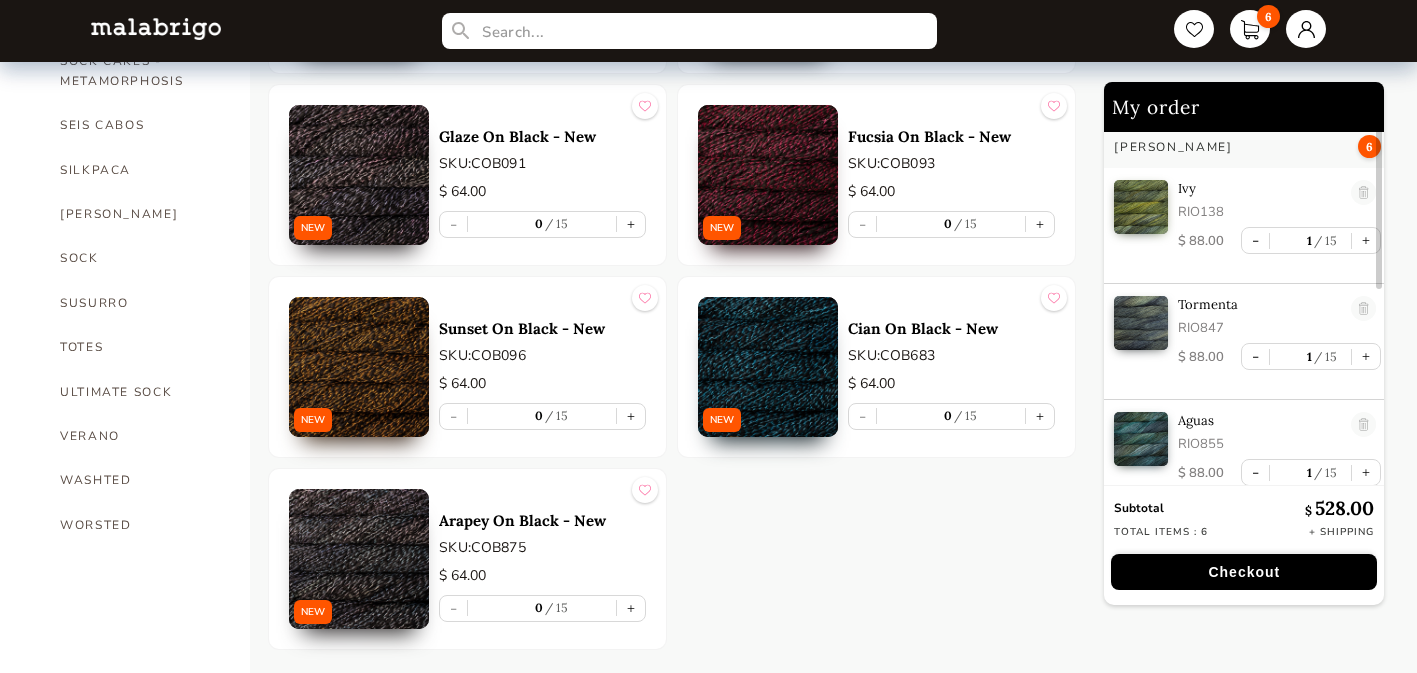 scroll, scrollTop: 1407, scrollLeft: 0, axis: vertical 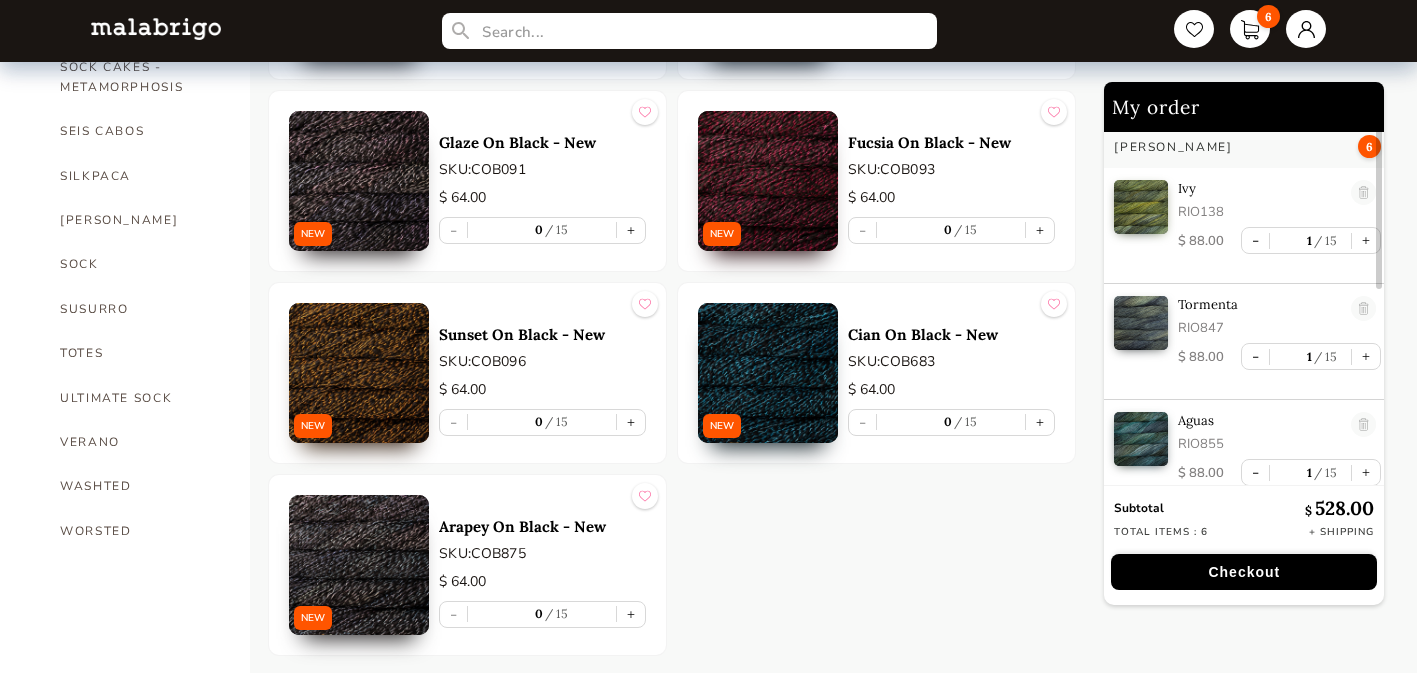 click at bounding box center (768, 373) 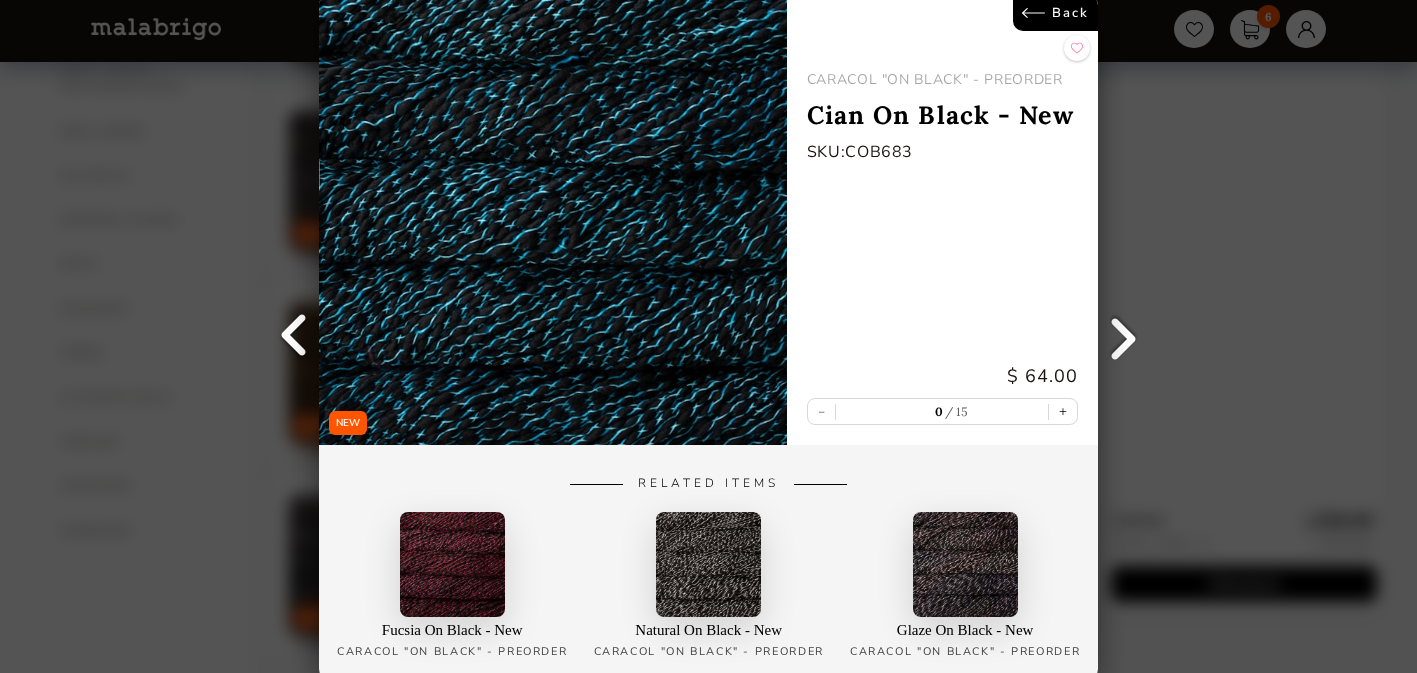 click on "Back" at bounding box center [1055, 13] 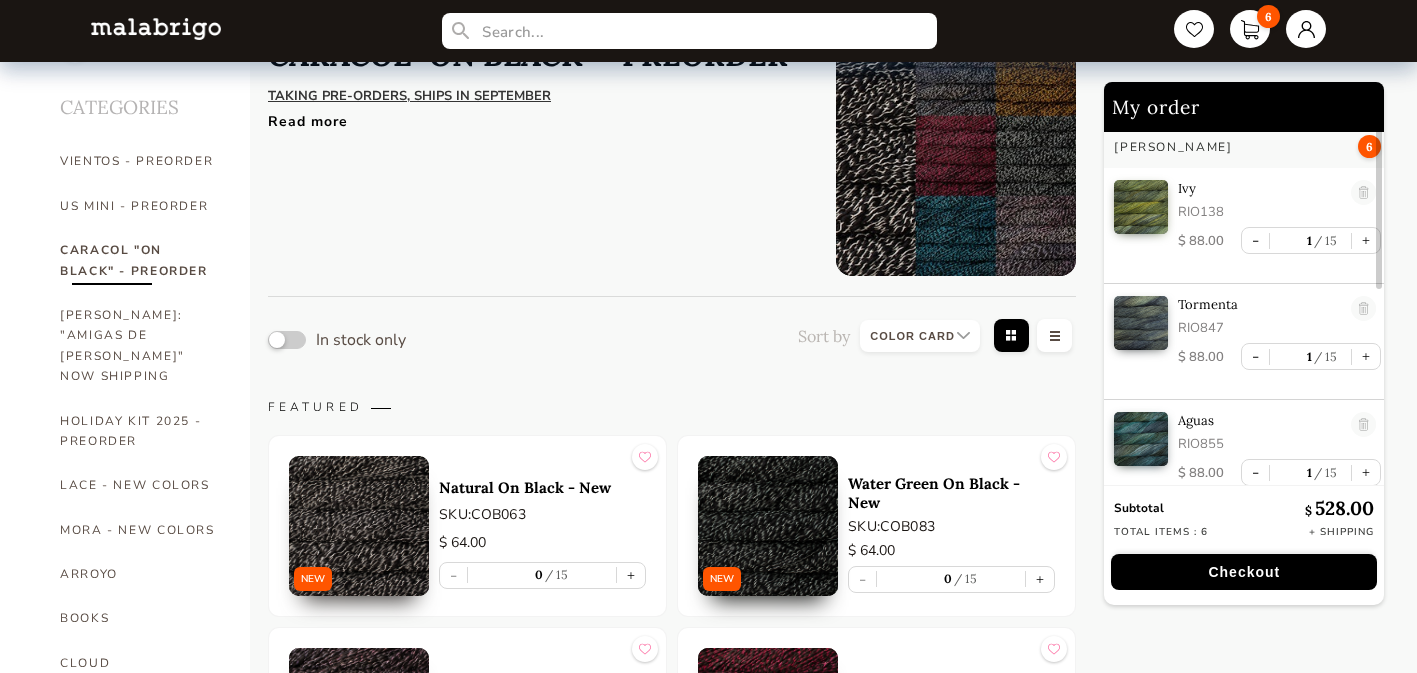 scroll, scrollTop: 0, scrollLeft: 0, axis: both 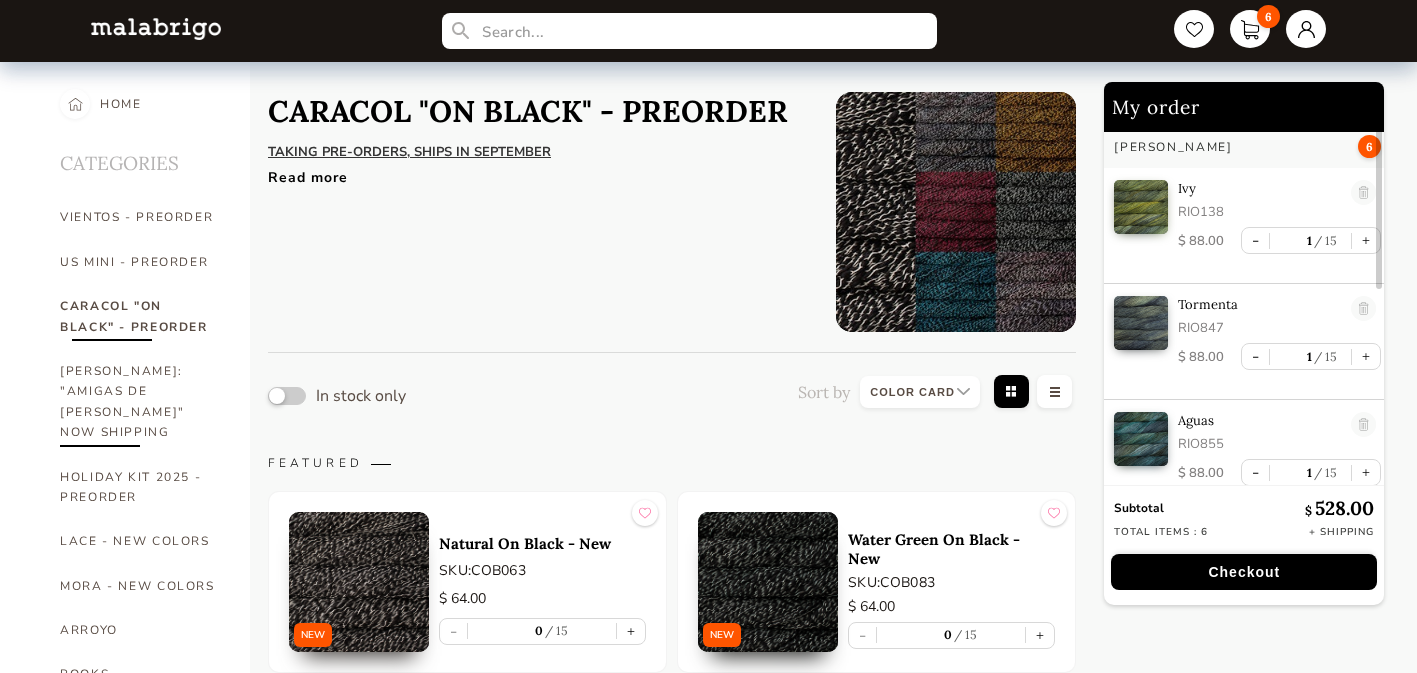 click on "[PERSON_NAME]: "AMIGAS DE [PERSON_NAME]"  NOW SHIPPING" at bounding box center (140, 402) 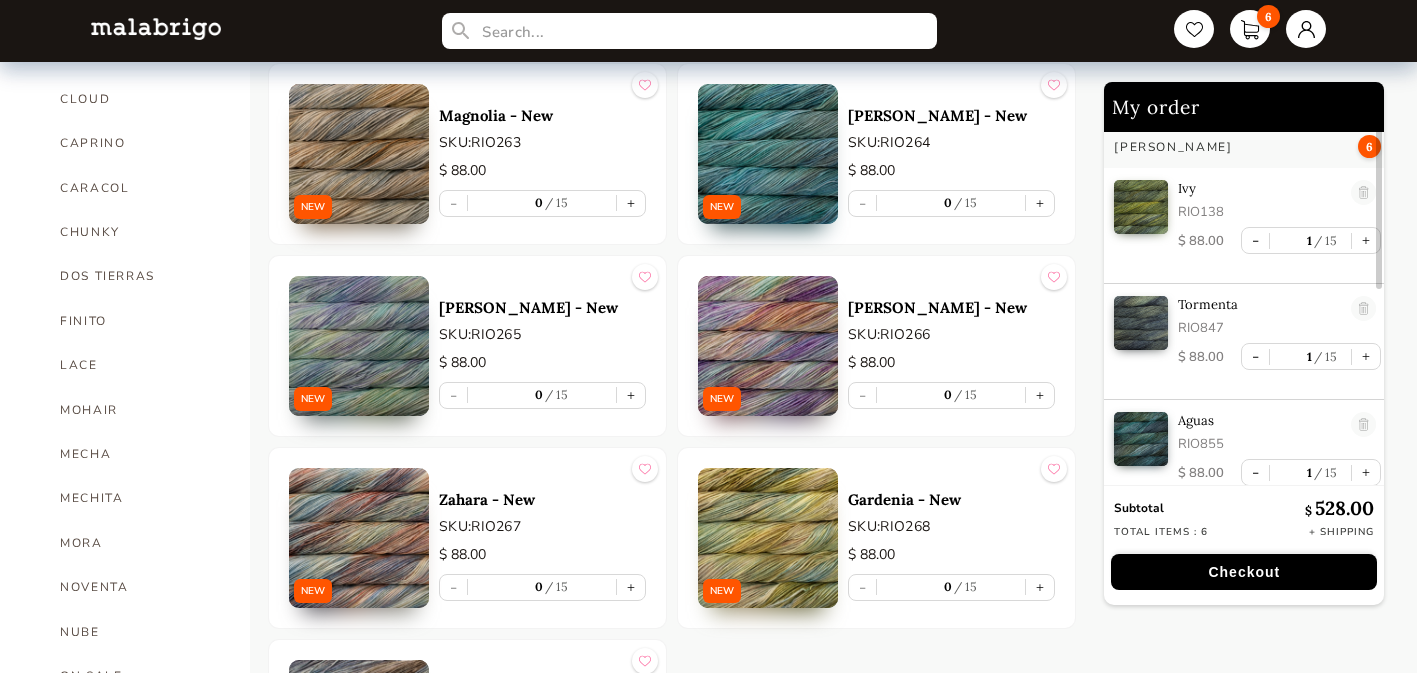 scroll, scrollTop: 622, scrollLeft: 0, axis: vertical 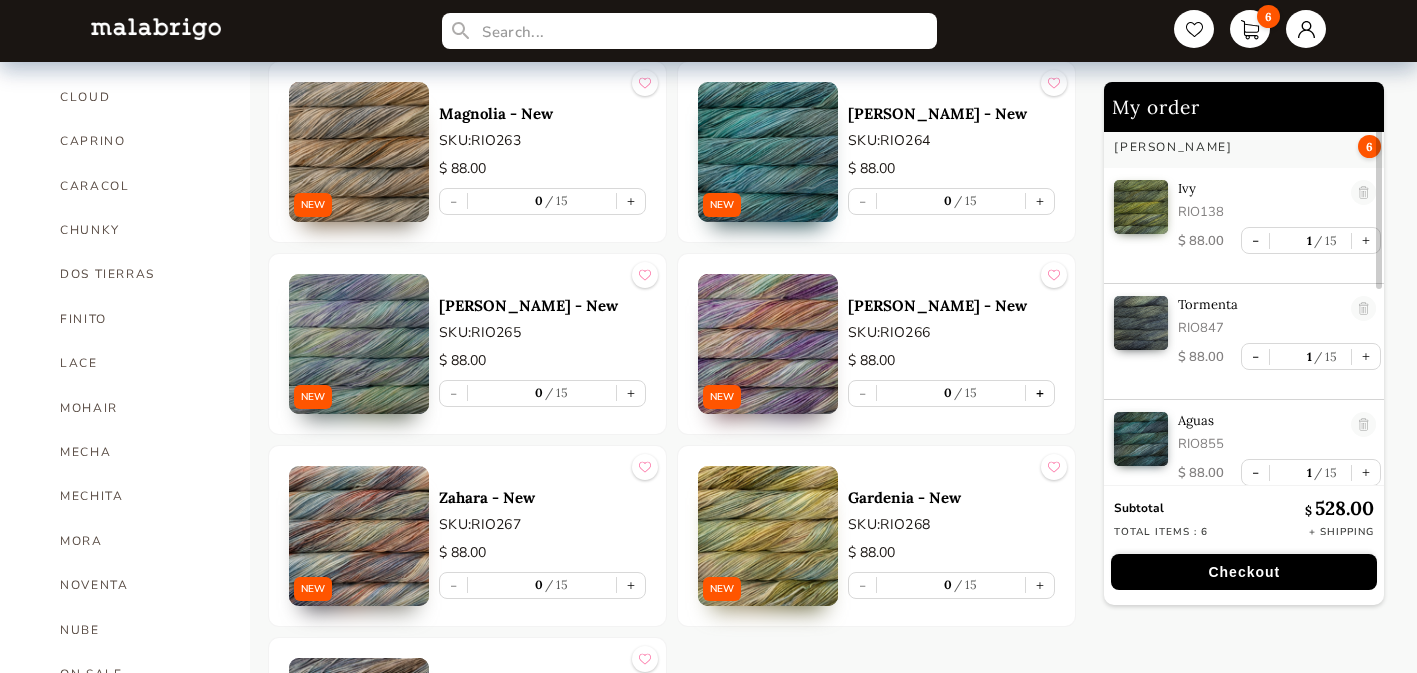 click on "+" at bounding box center [1040, 393] 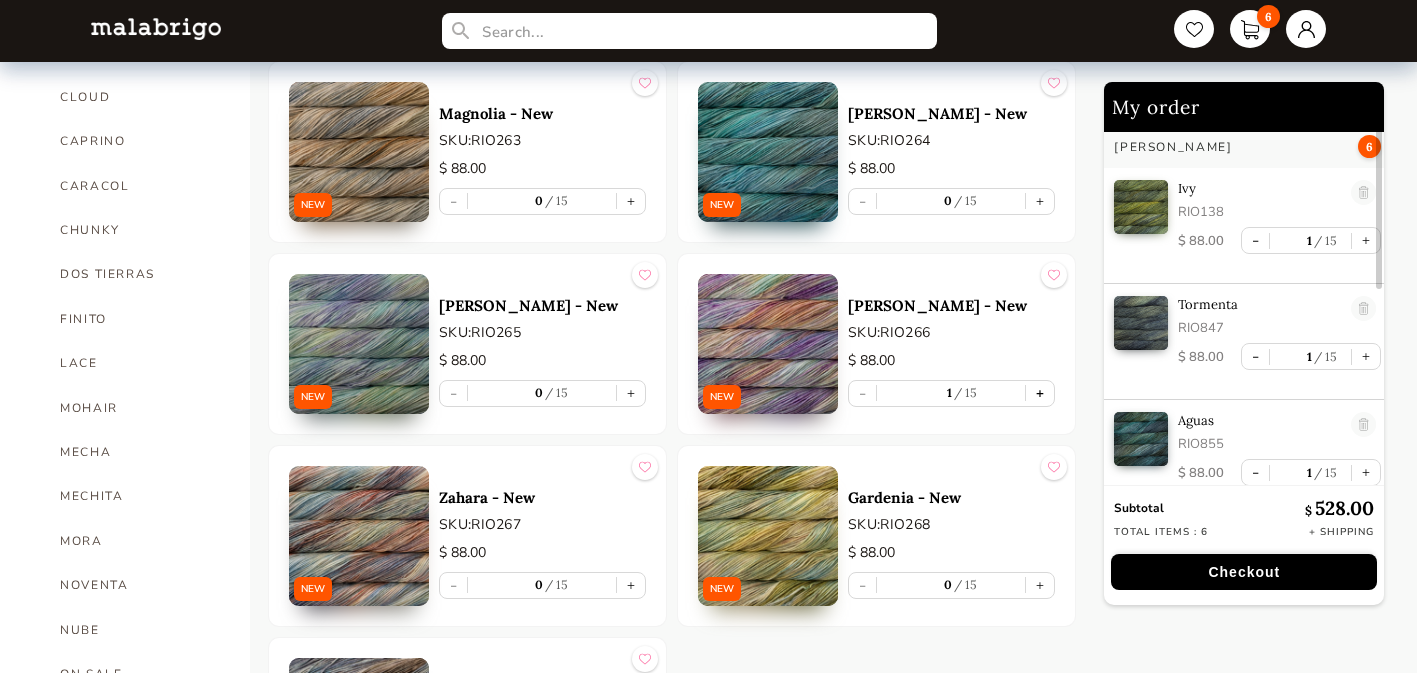 scroll, scrollTop: 0, scrollLeft: 0, axis: both 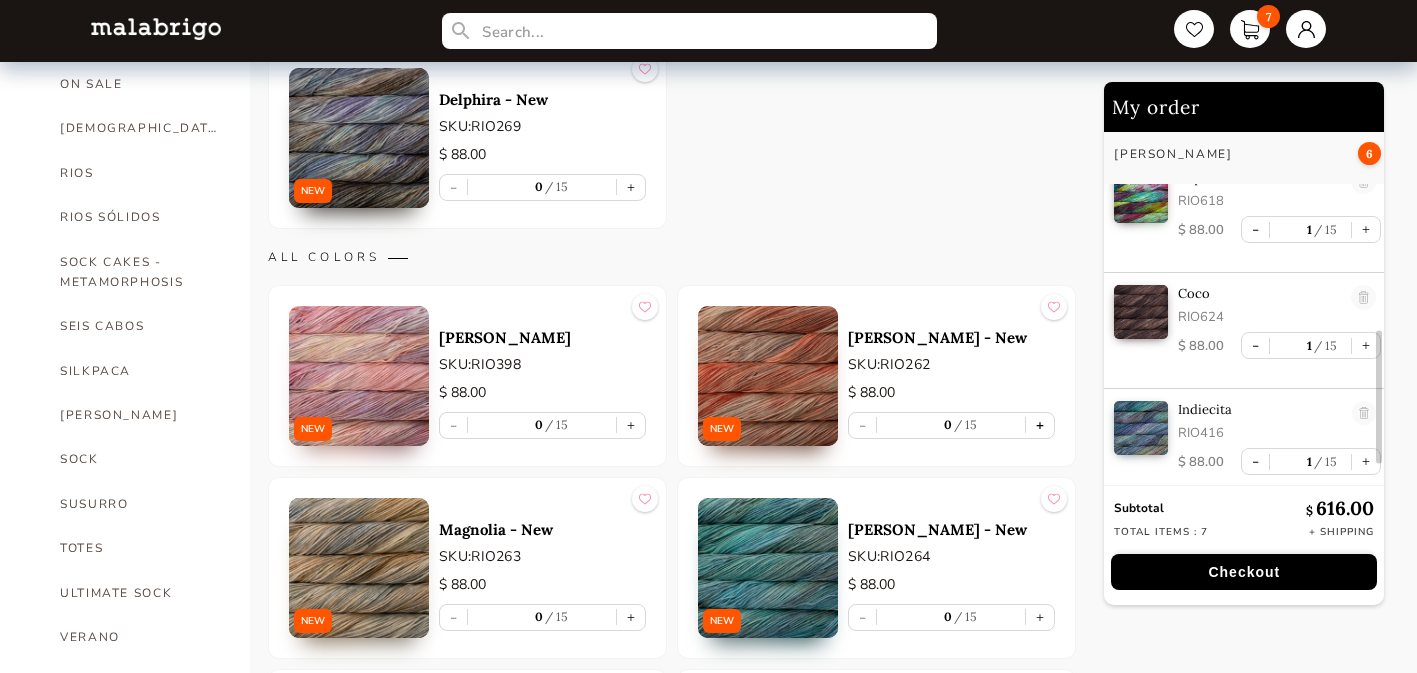click on "+" at bounding box center [1040, 425] 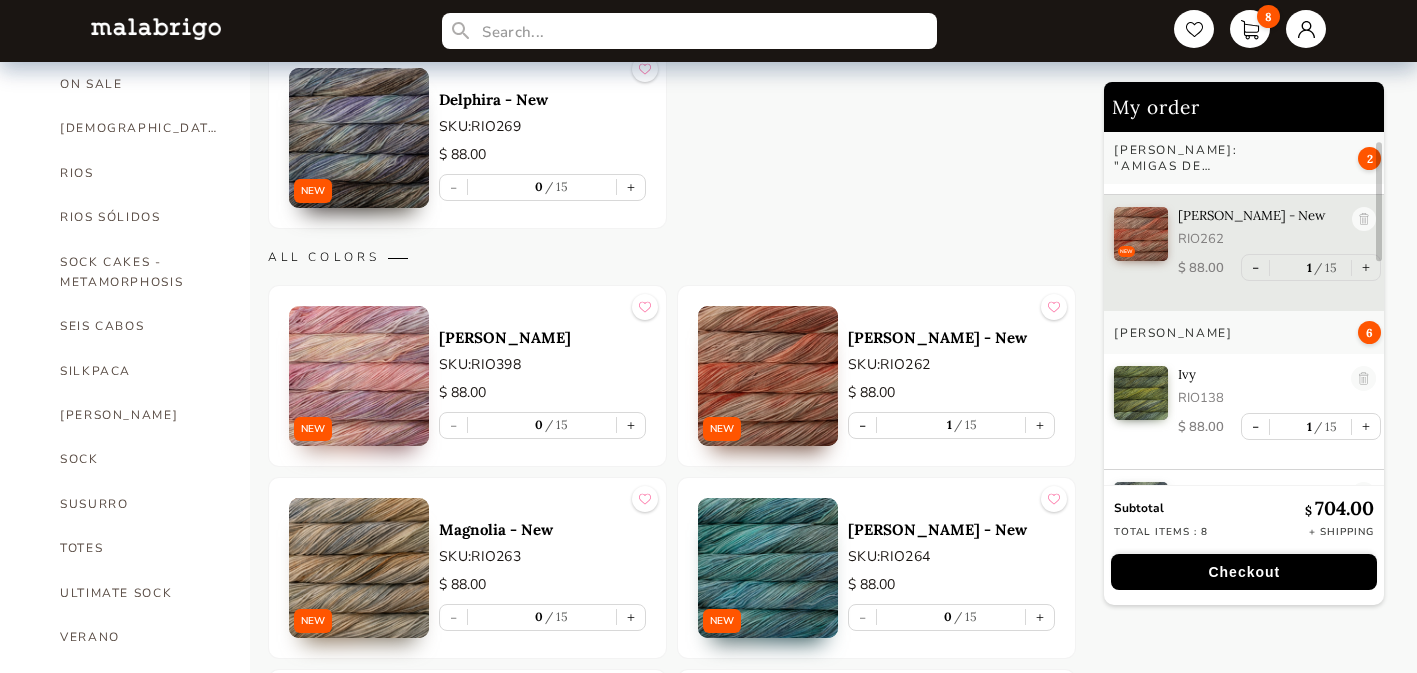 scroll, scrollTop: 0, scrollLeft: 0, axis: both 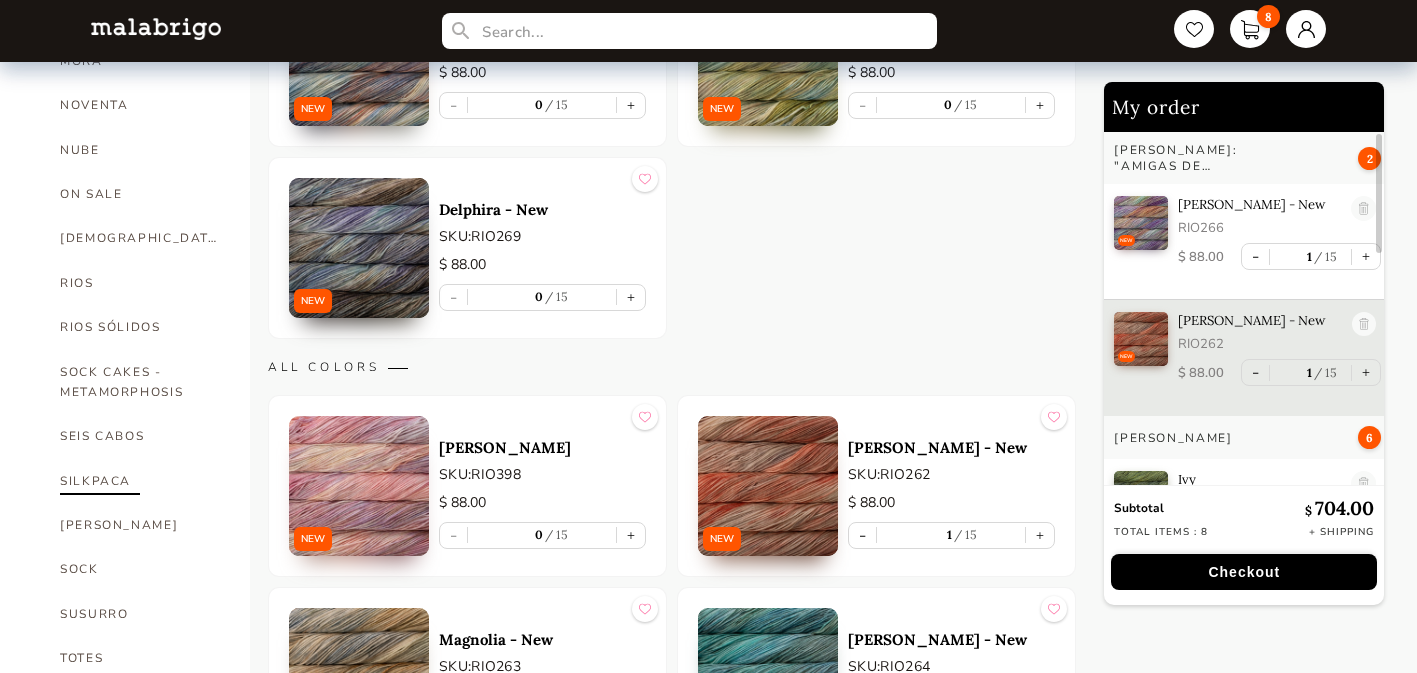 click on "SILKPACA" at bounding box center [140, 481] 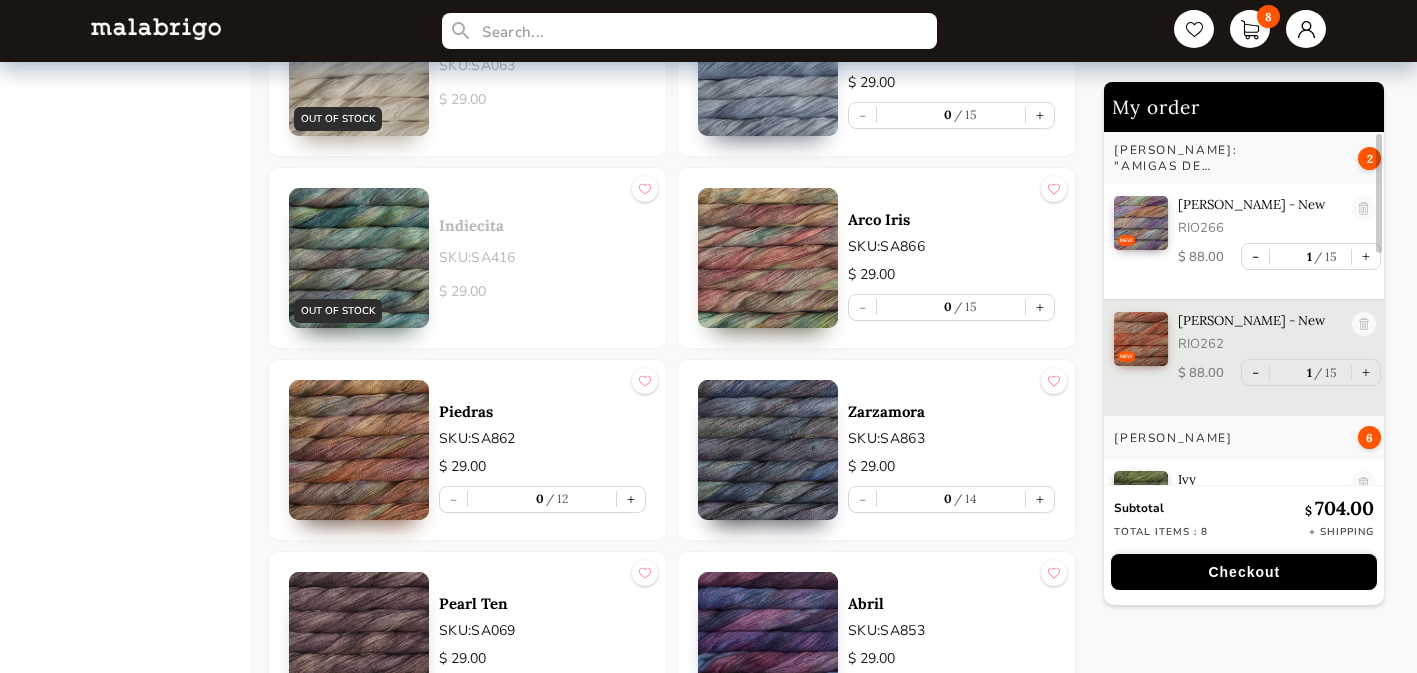 scroll, scrollTop: 4507, scrollLeft: 0, axis: vertical 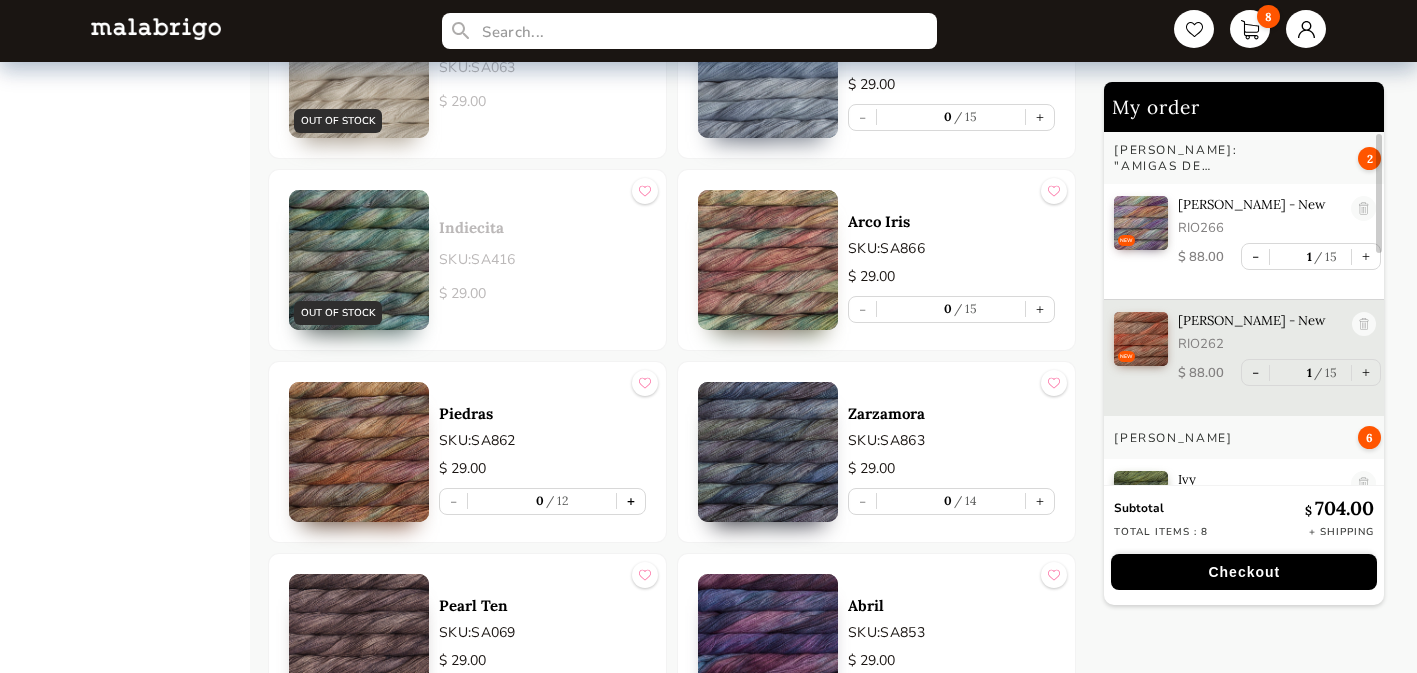 click on "+" at bounding box center [631, 501] 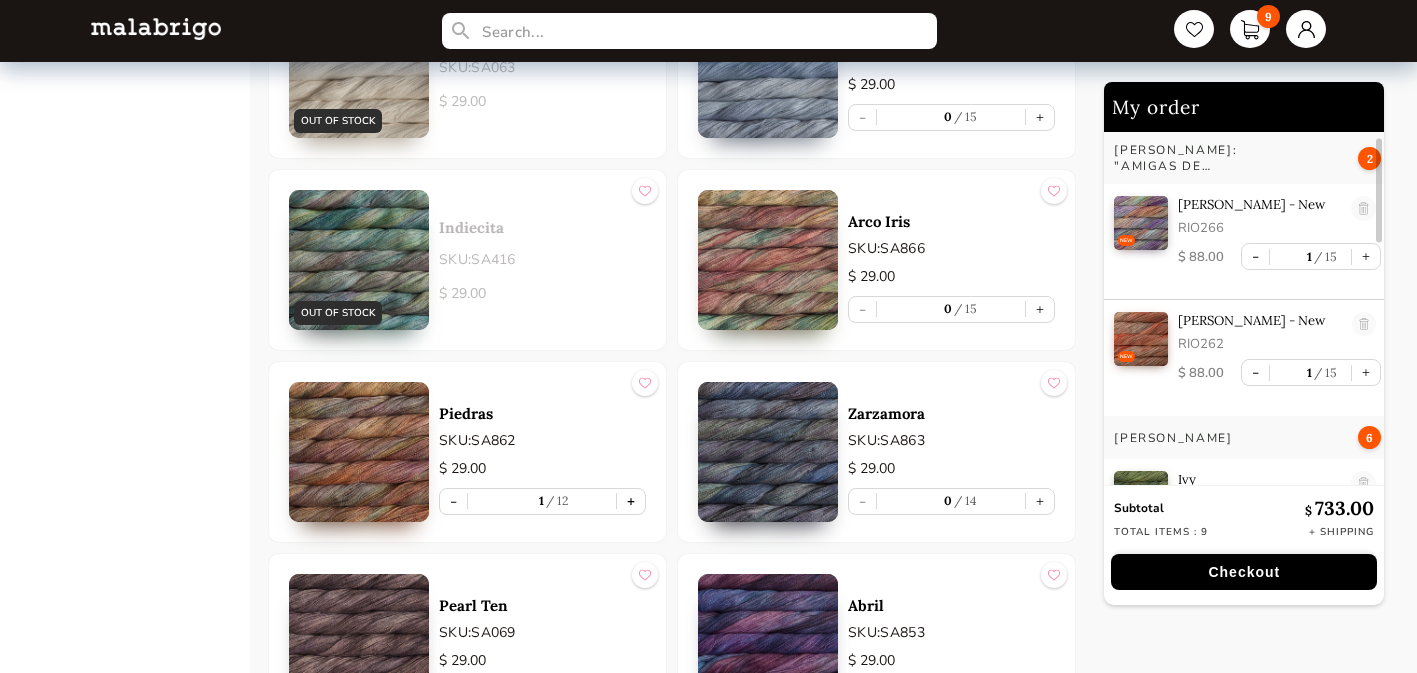scroll, scrollTop: 204, scrollLeft: 0, axis: vertical 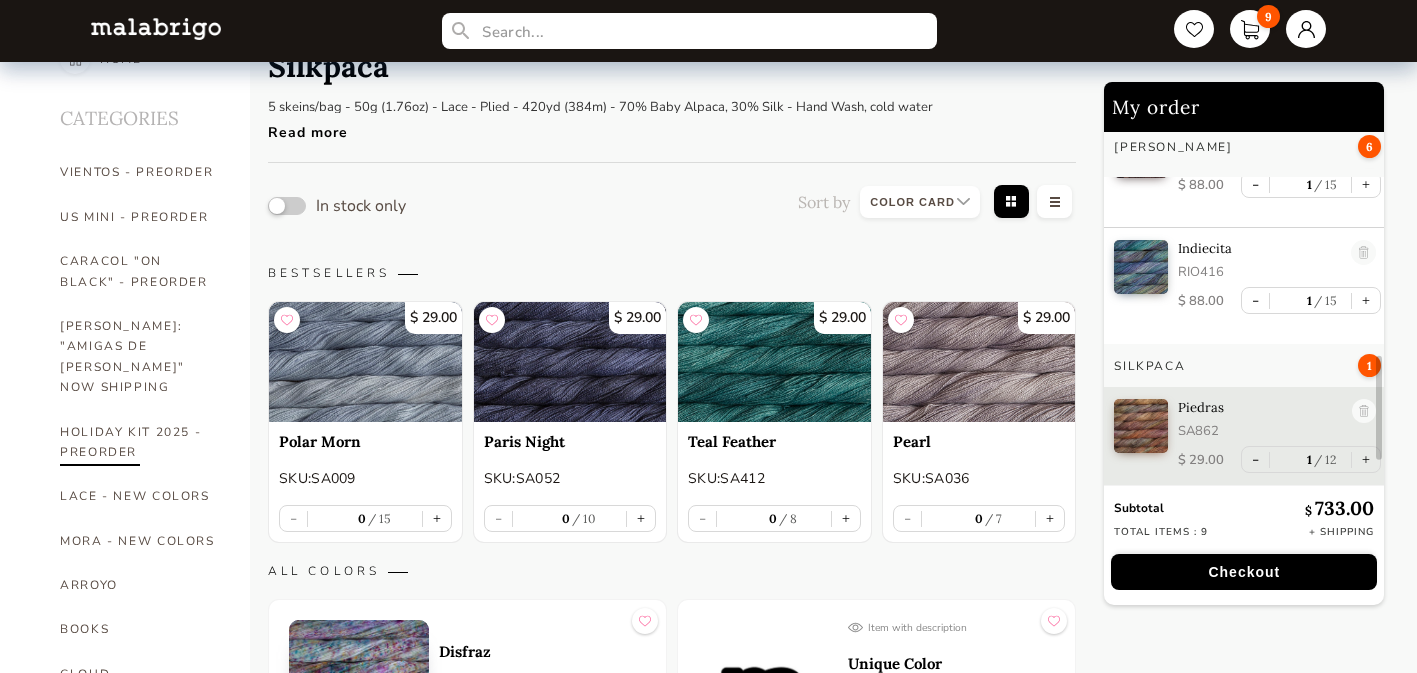 click on "HOLIDAY KIT 2025 - PREORDER" at bounding box center (140, 442) 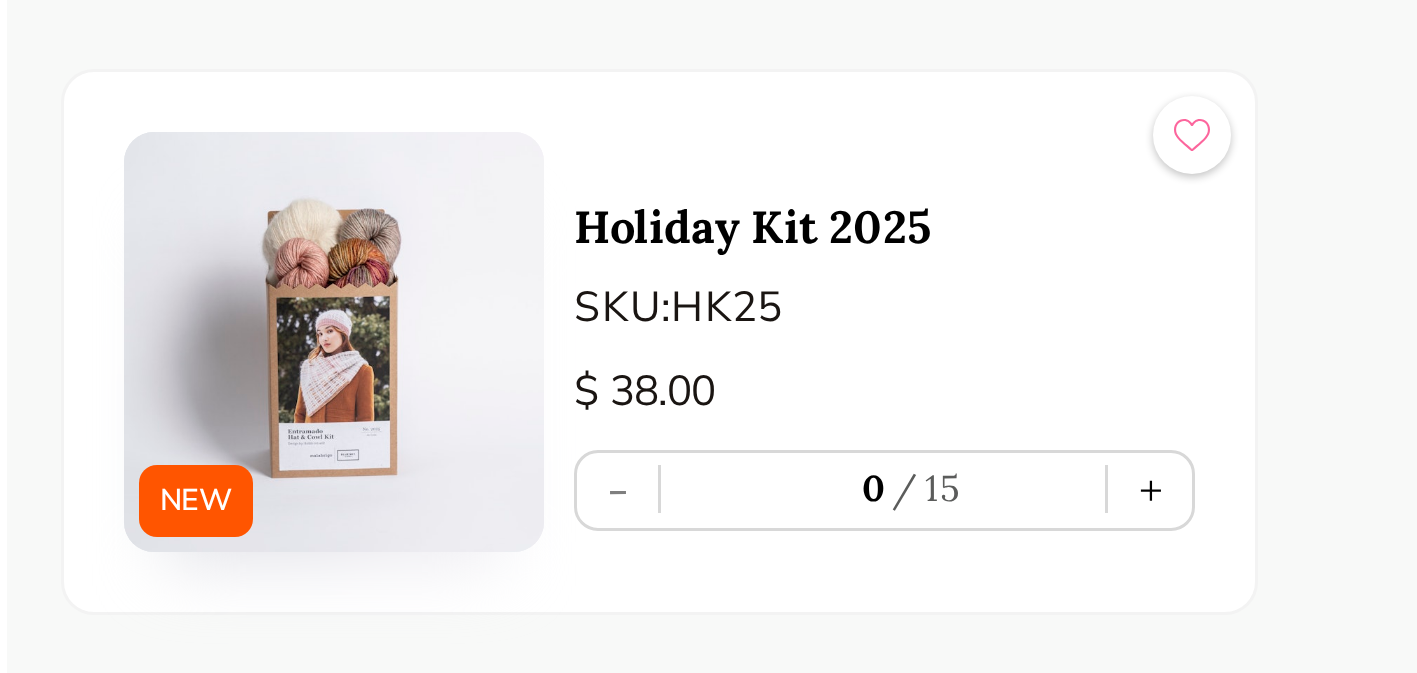 click at bounding box center (359, 537) 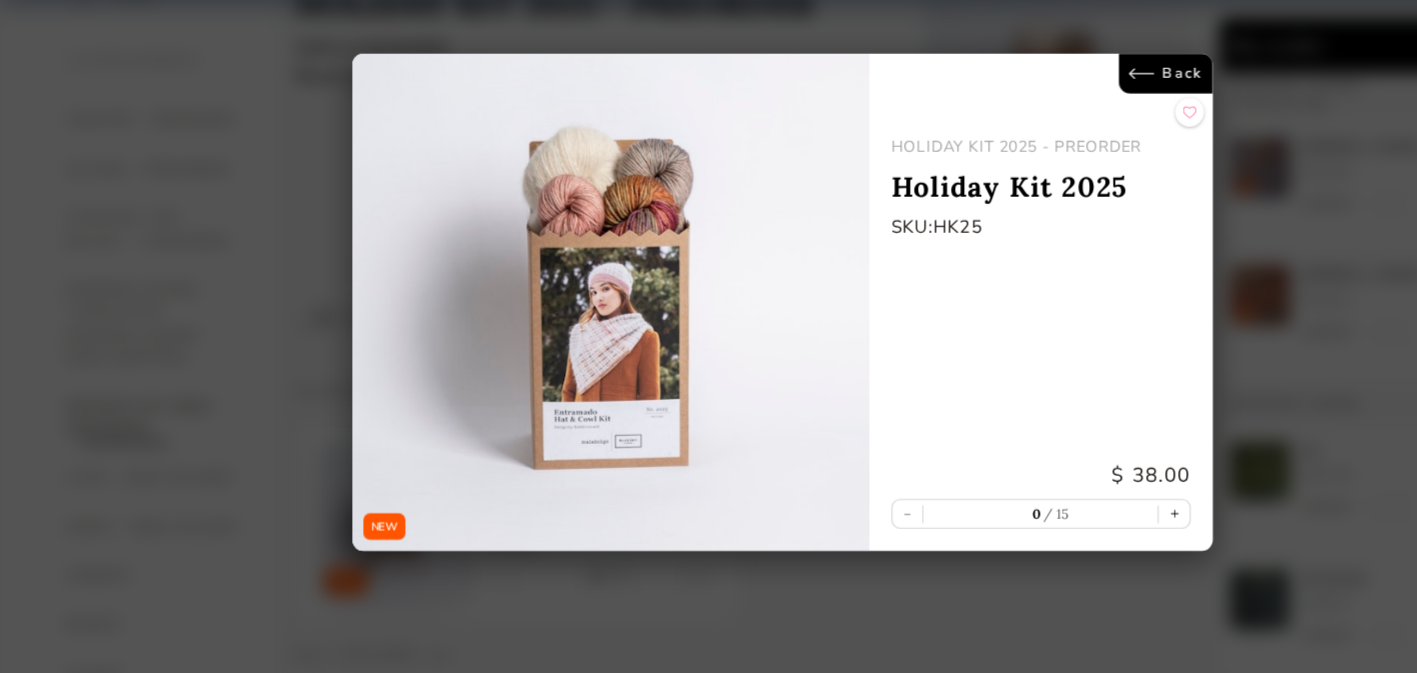 scroll, scrollTop: 45, scrollLeft: 0, axis: vertical 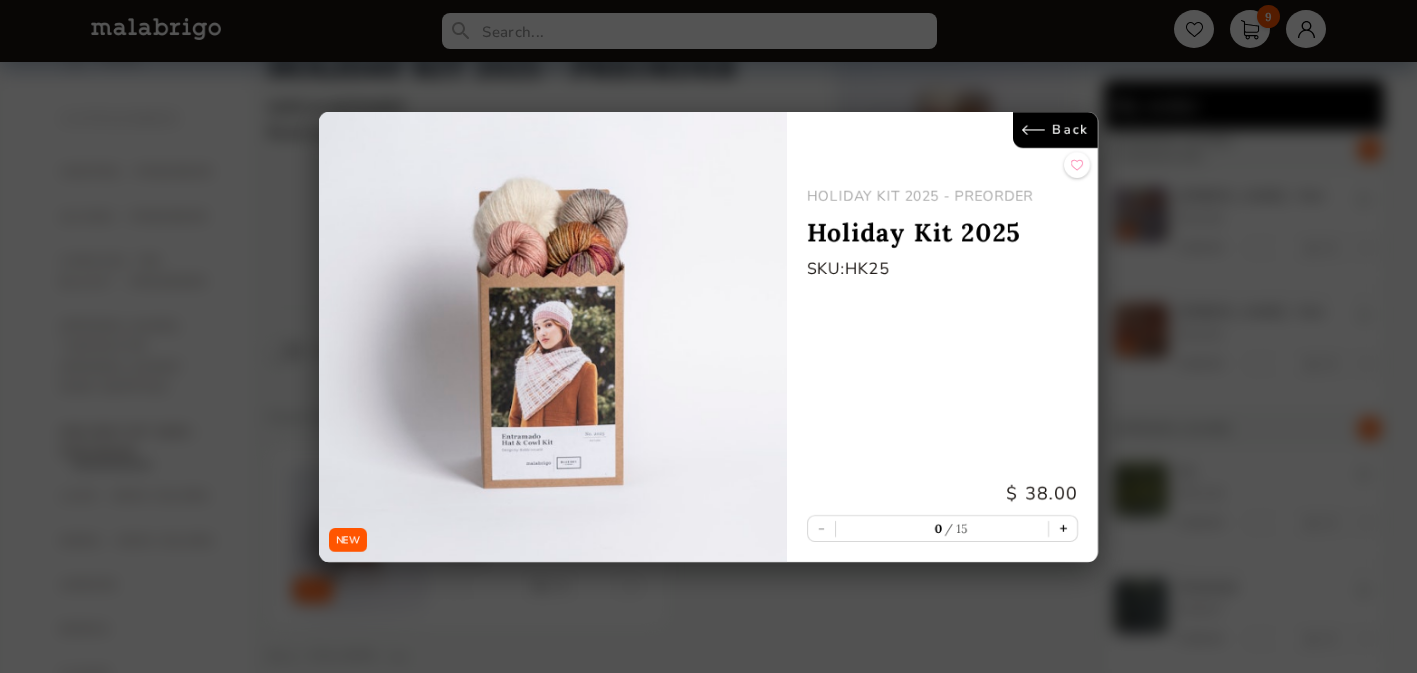 click on "+" at bounding box center (1063, 528) 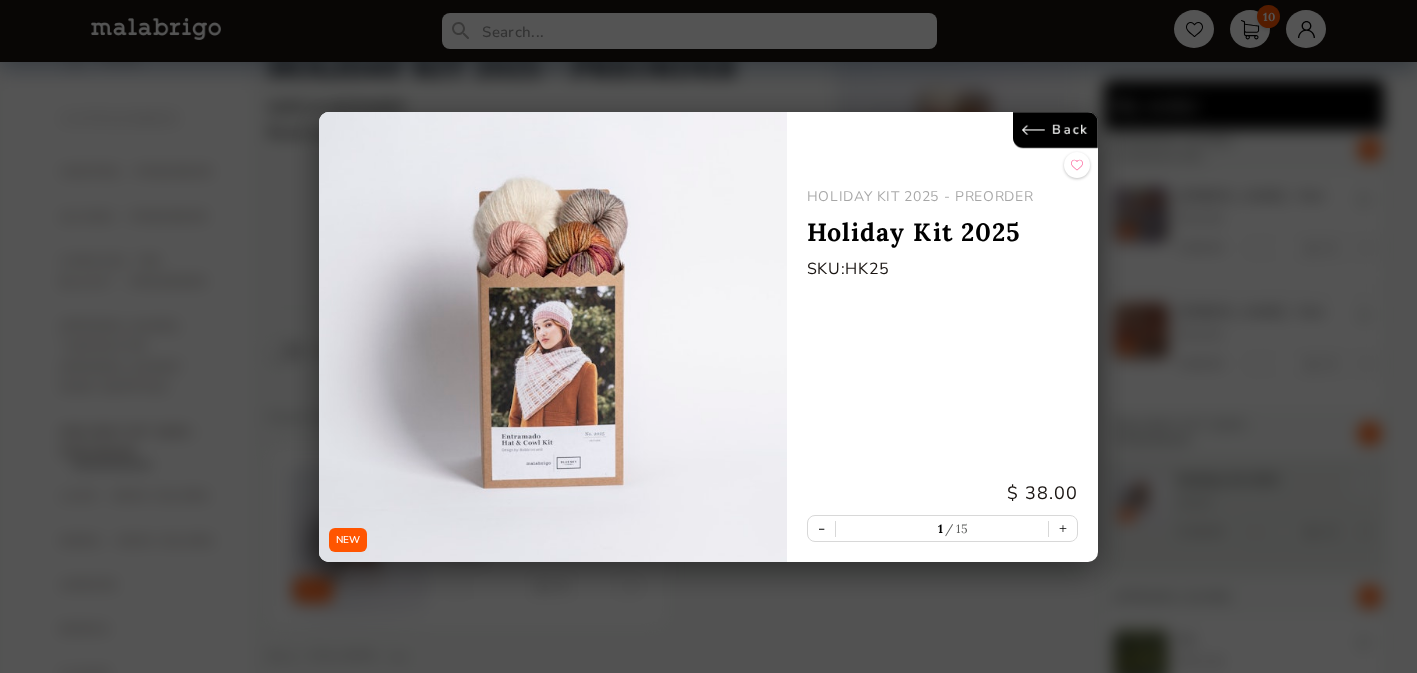 click on "Back" at bounding box center (1055, 130) 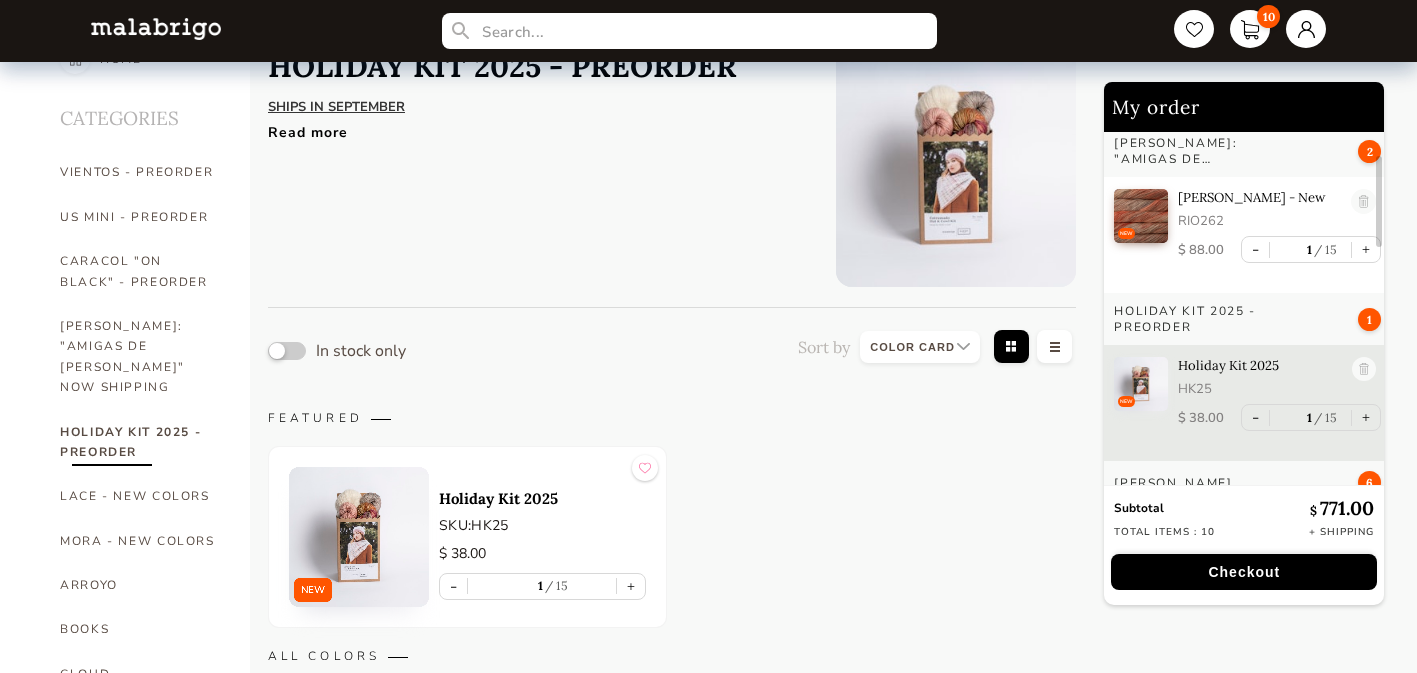 scroll, scrollTop: 117, scrollLeft: 0, axis: vertical 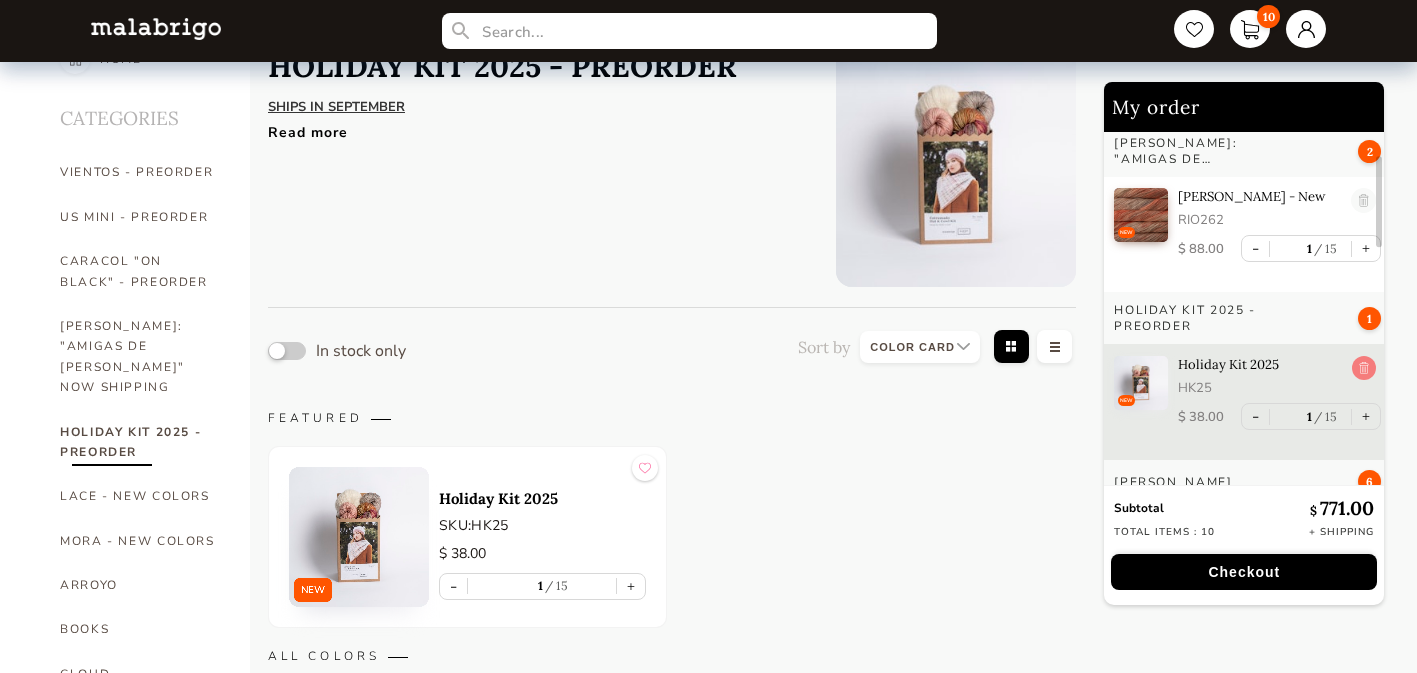 click at bounding box center [1364, 369] 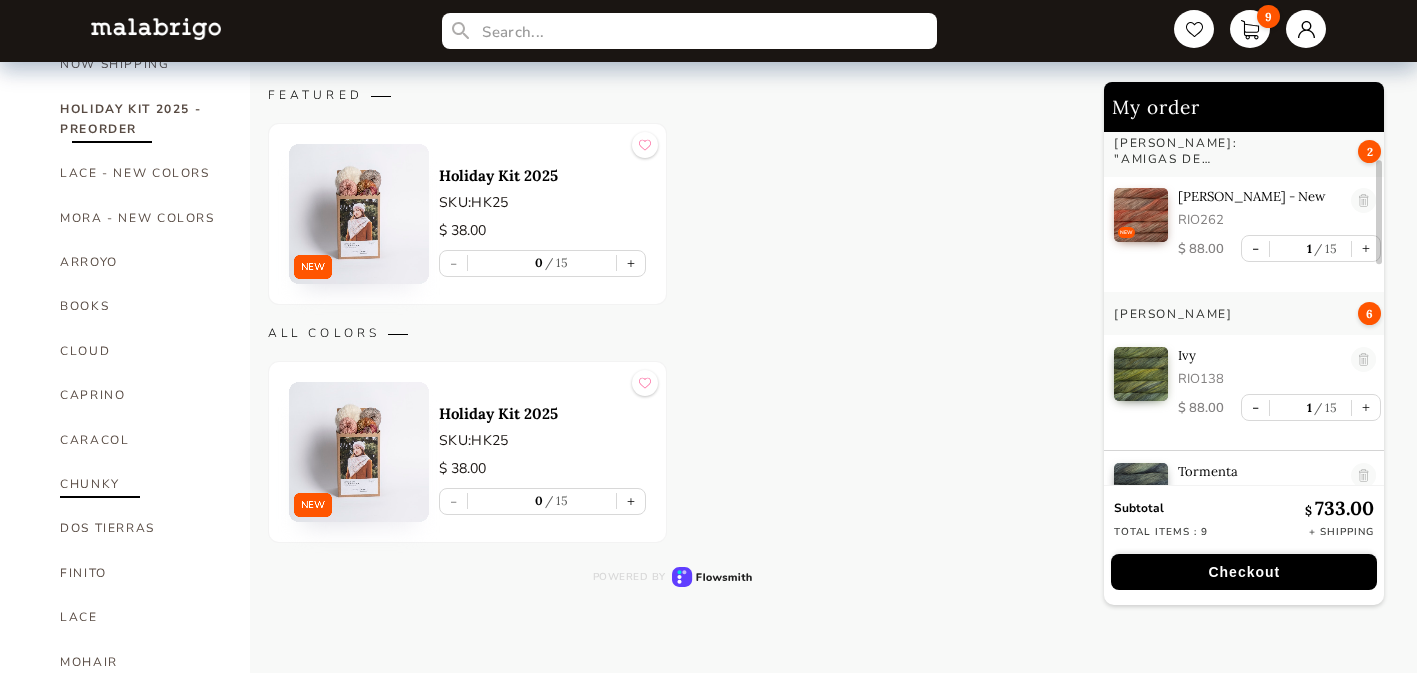 scroll, scrollTop: 376, scrollLeft: 0, axis: vertical 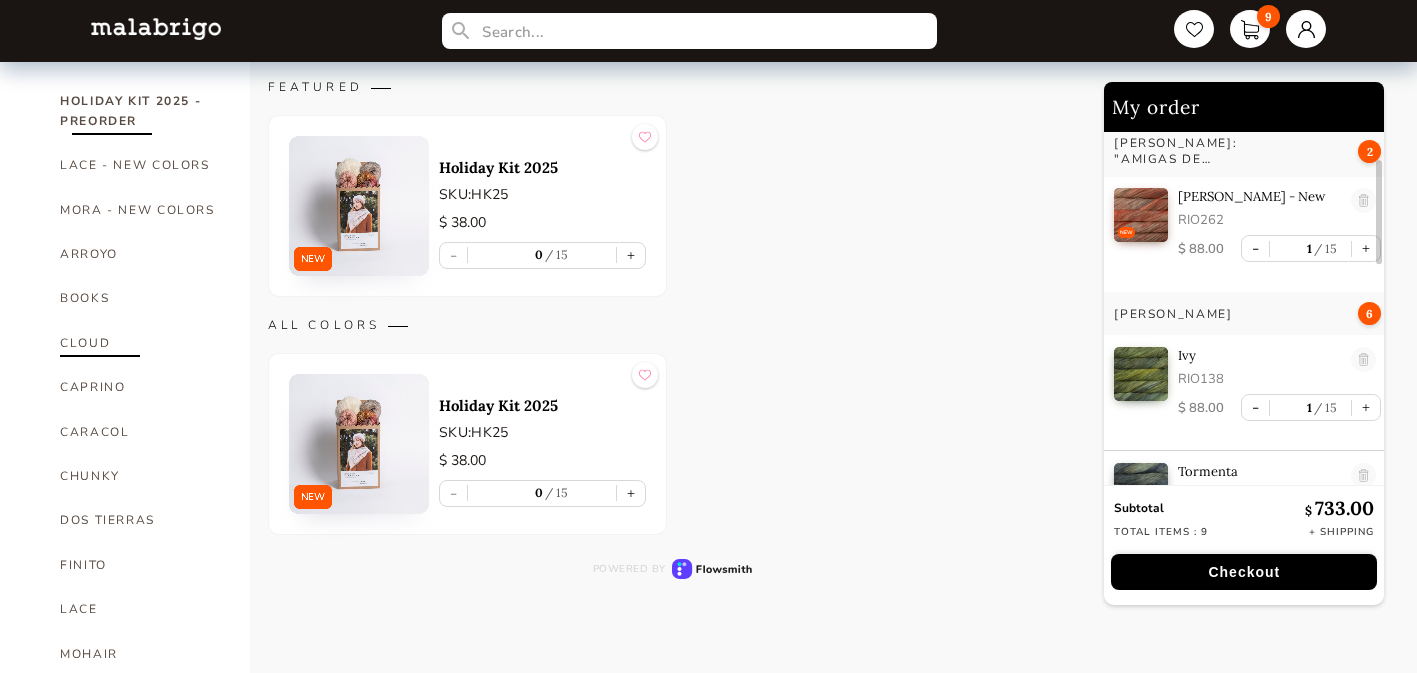 click on "CLOUD" at bounding box center (140, 343) 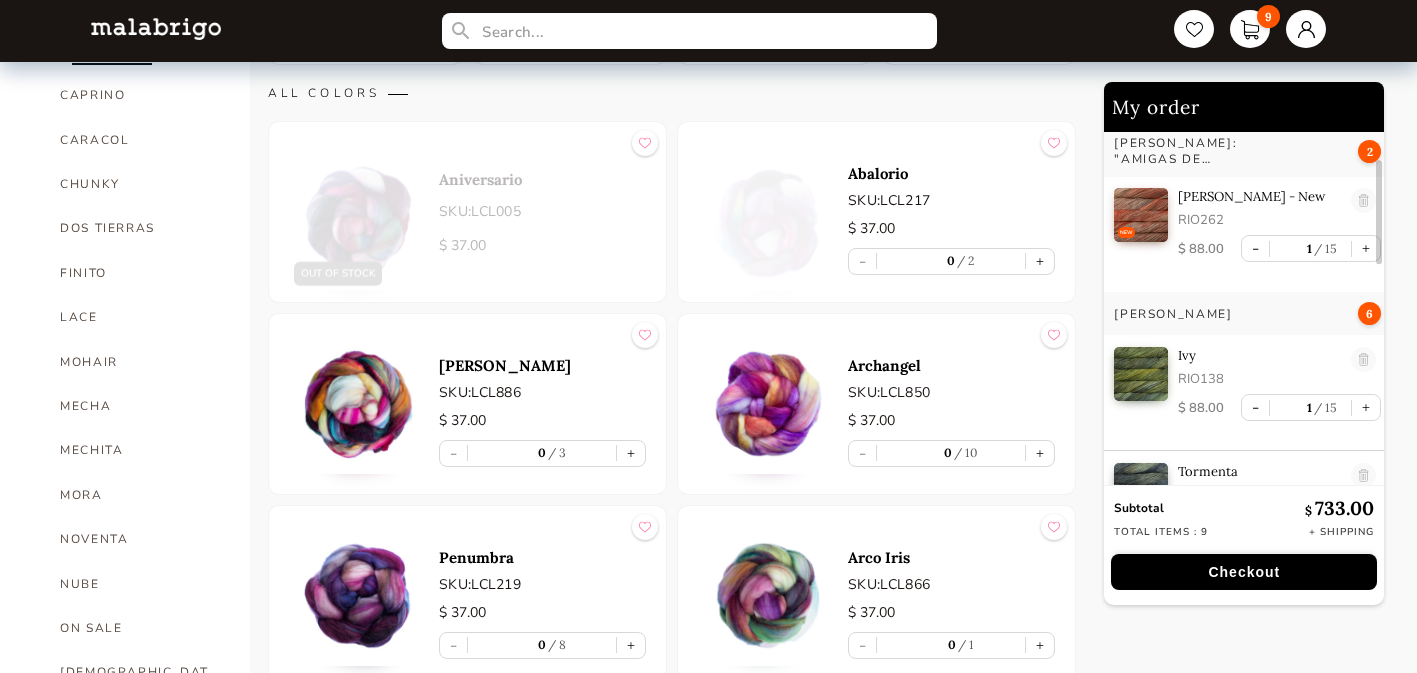 scroll, scrollTop: 688, scrollLeft: 0, axis: vertical 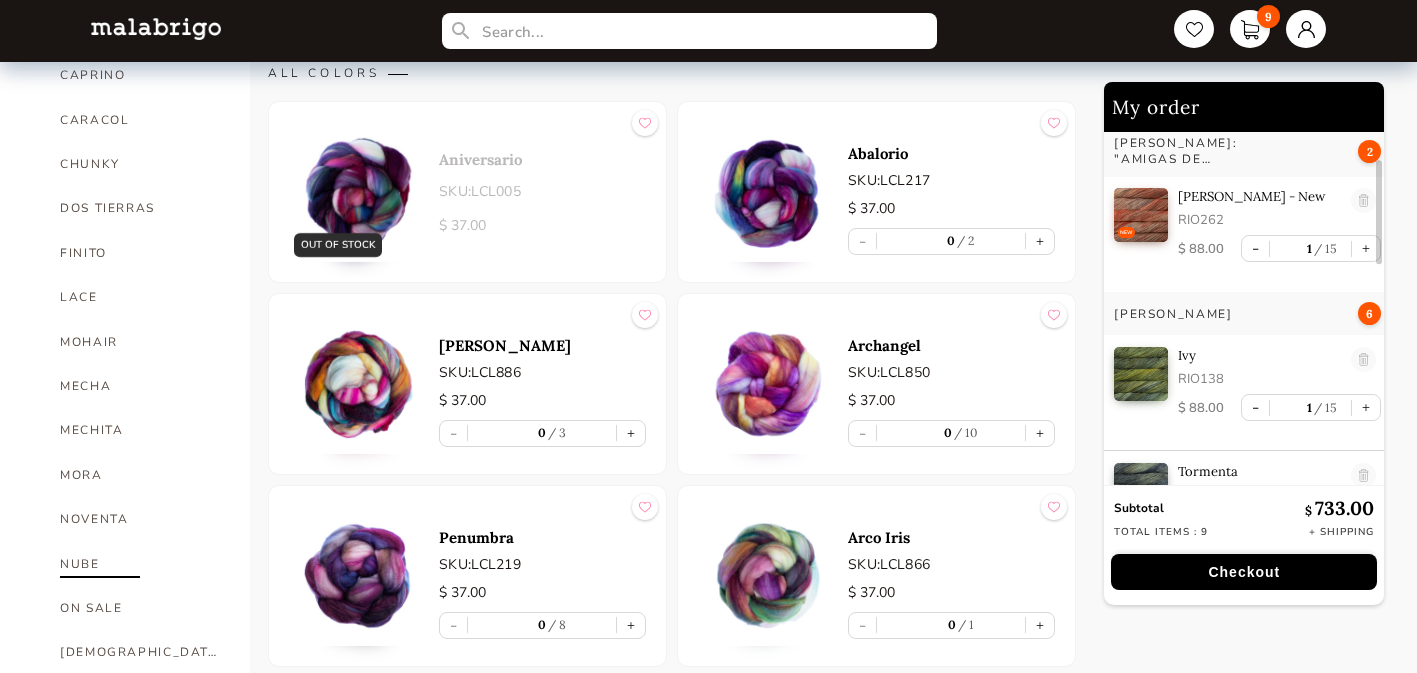 click on "NUBE" at bounding box center [140, 564] 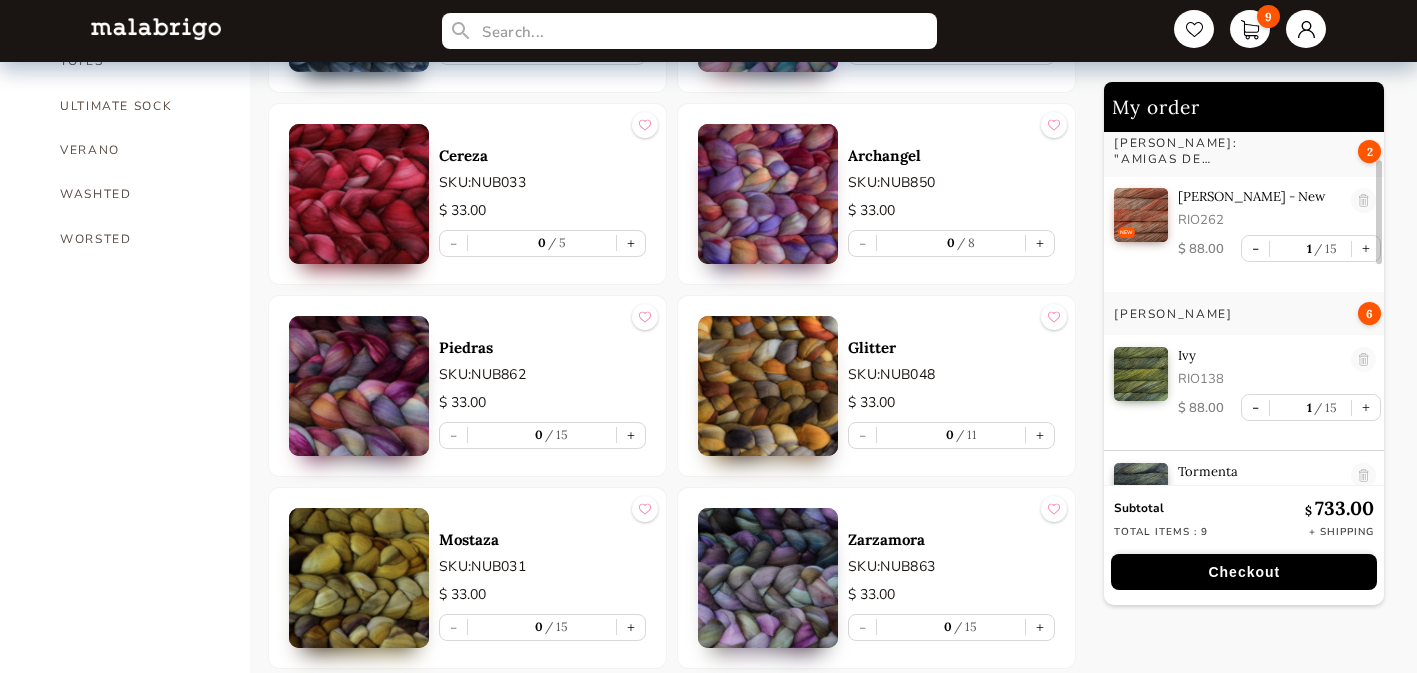 scroll, scrollTop: 1680, scrollLeft: 0, axis: vertical 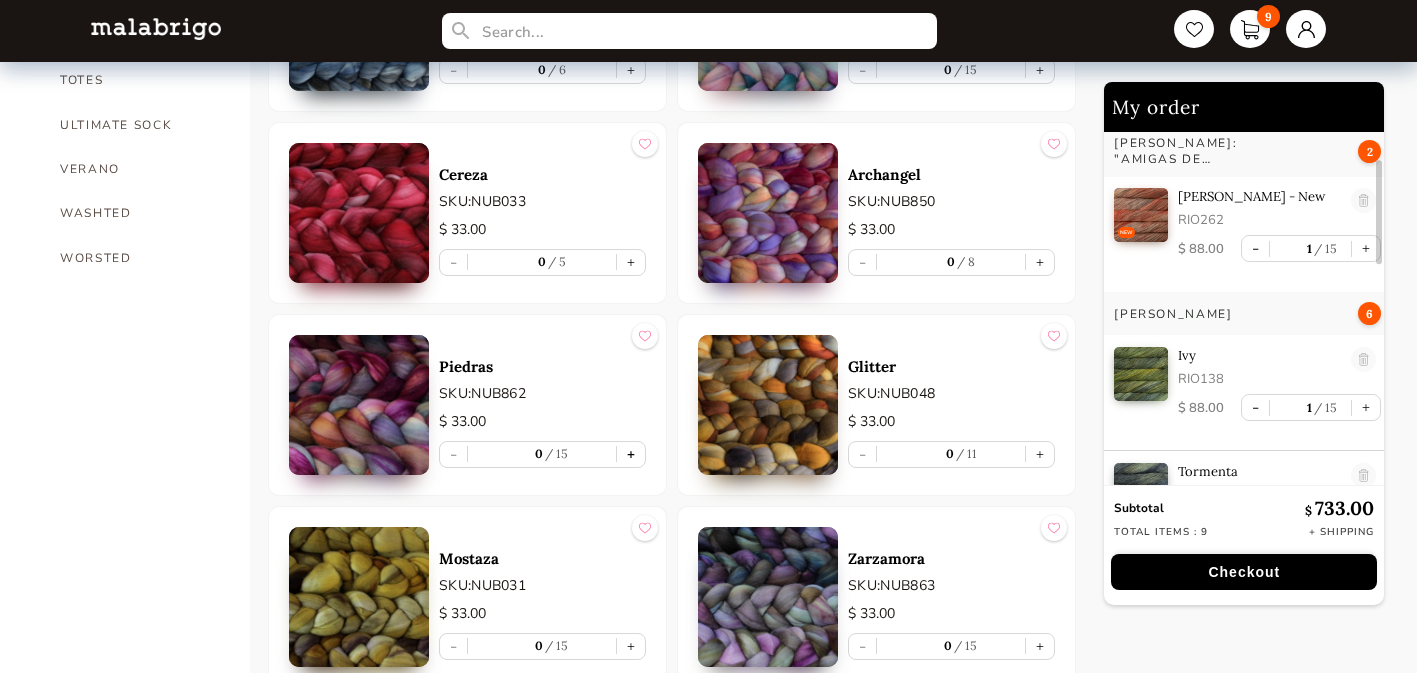 click on "+" at bounding box center [631, 454] 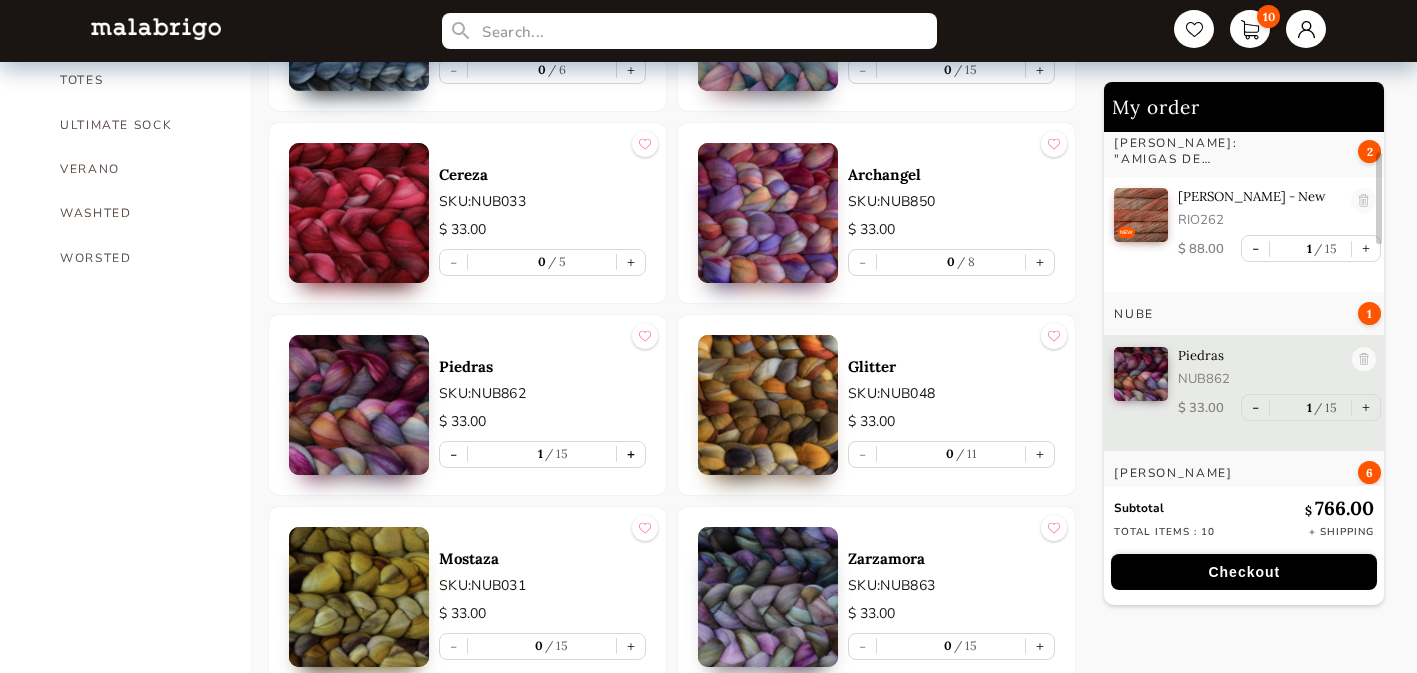 scroll, scrollTop: 65, scrollLeft: 0, axis: vertical 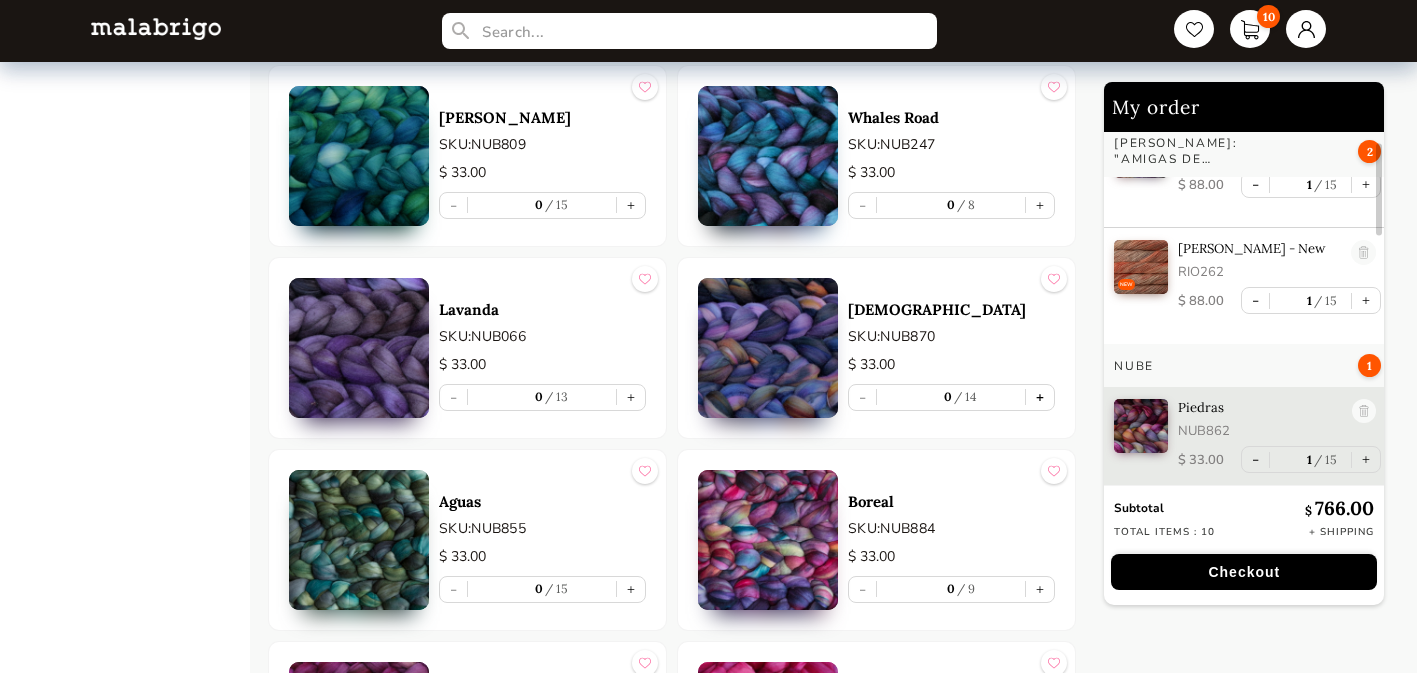 click on "+" at bounding box center (1040, 397) 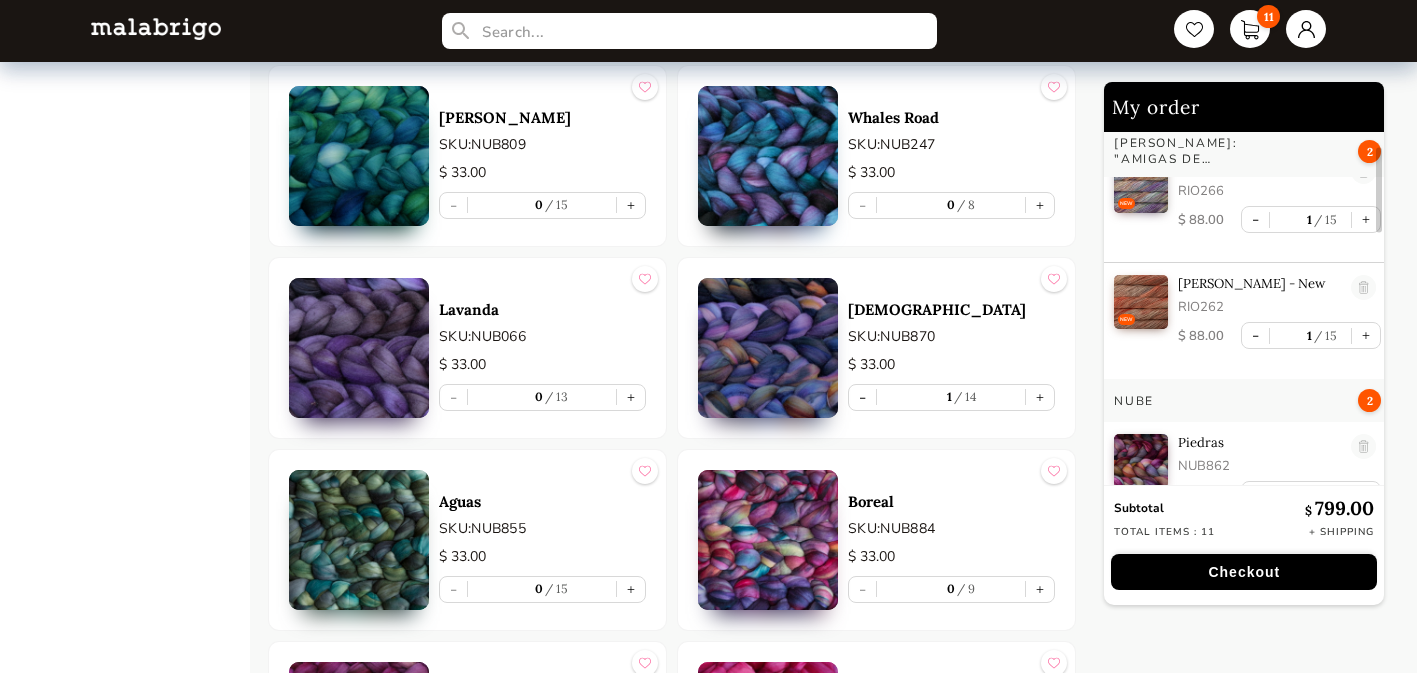 scroll, scrollTop: 0, scrollLeft: 0, axis: both 